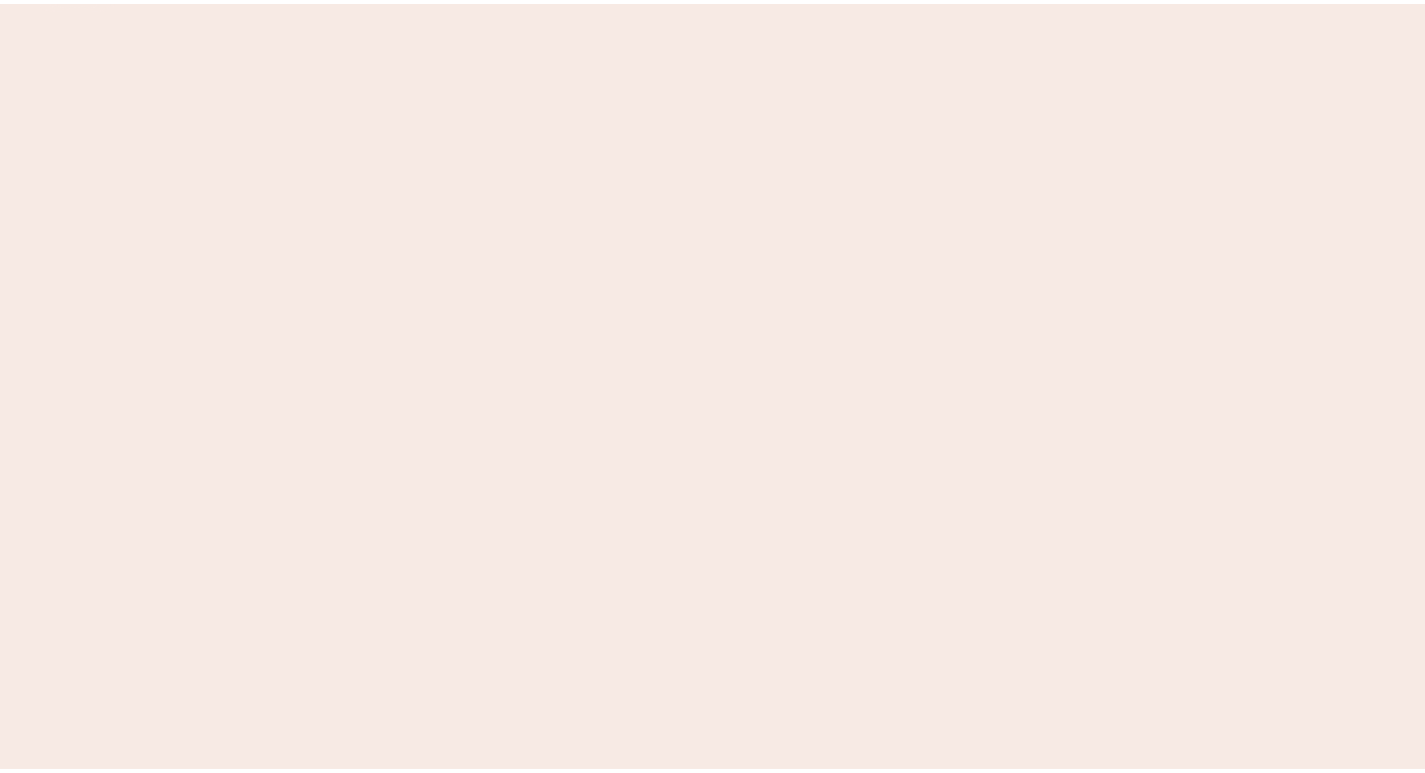 scroll, scrollTop: 0, scrollLeft: 0, axis: both 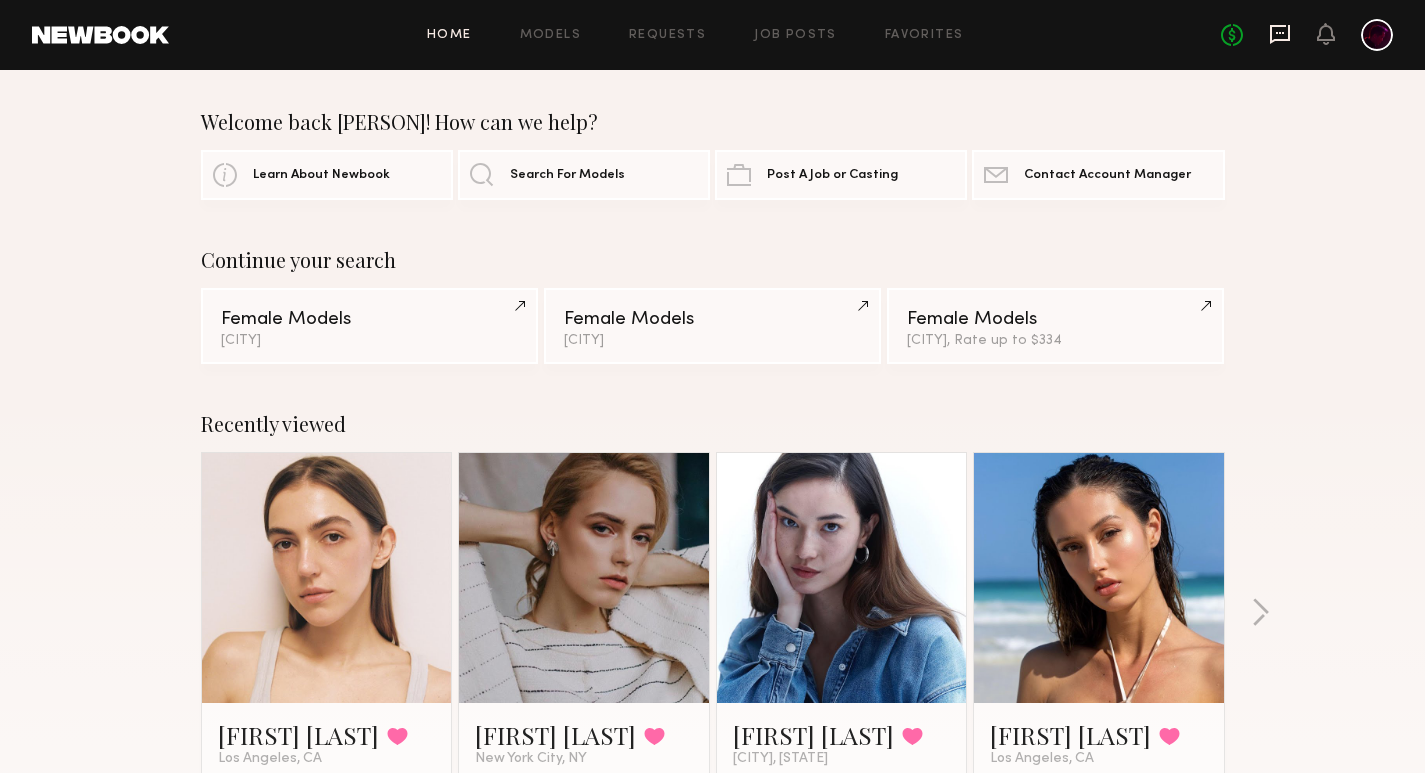 click 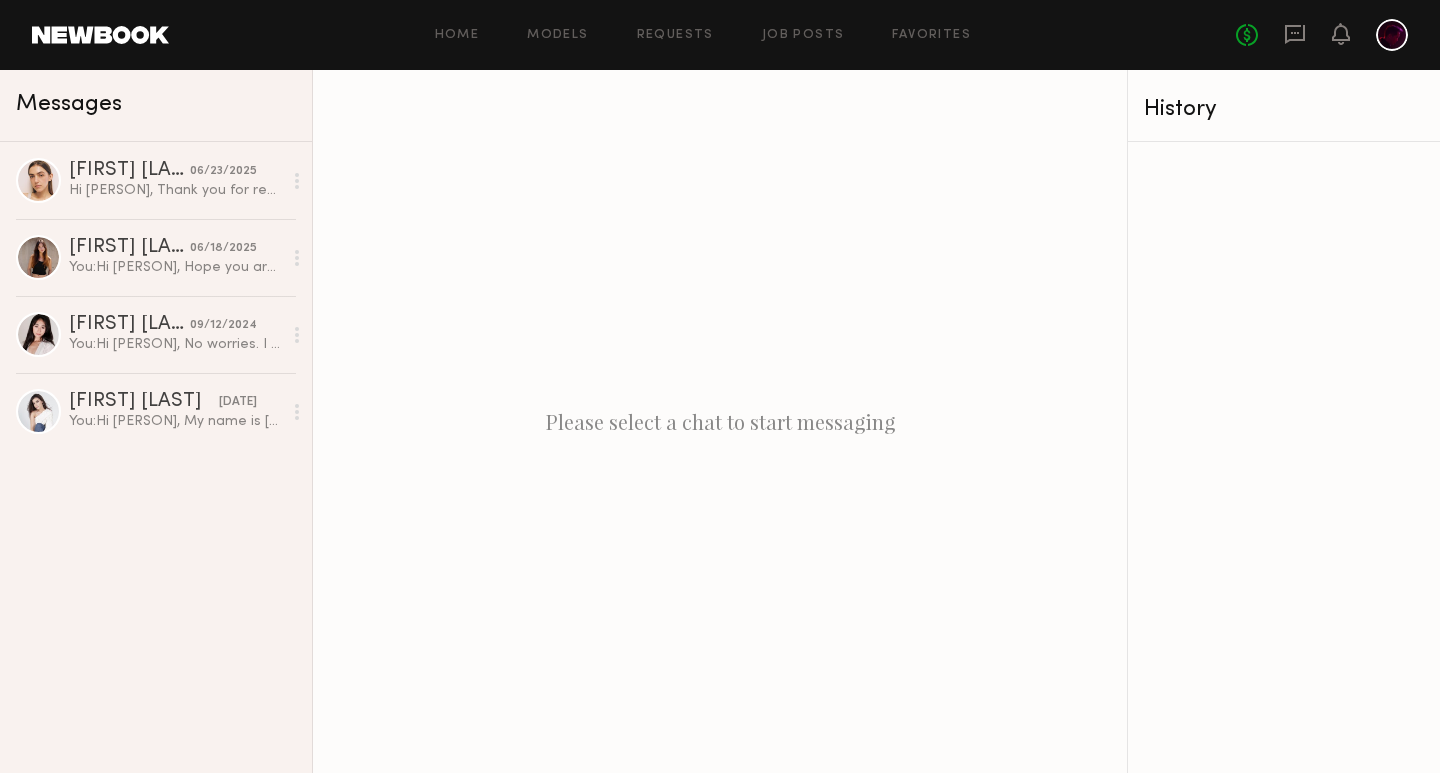click 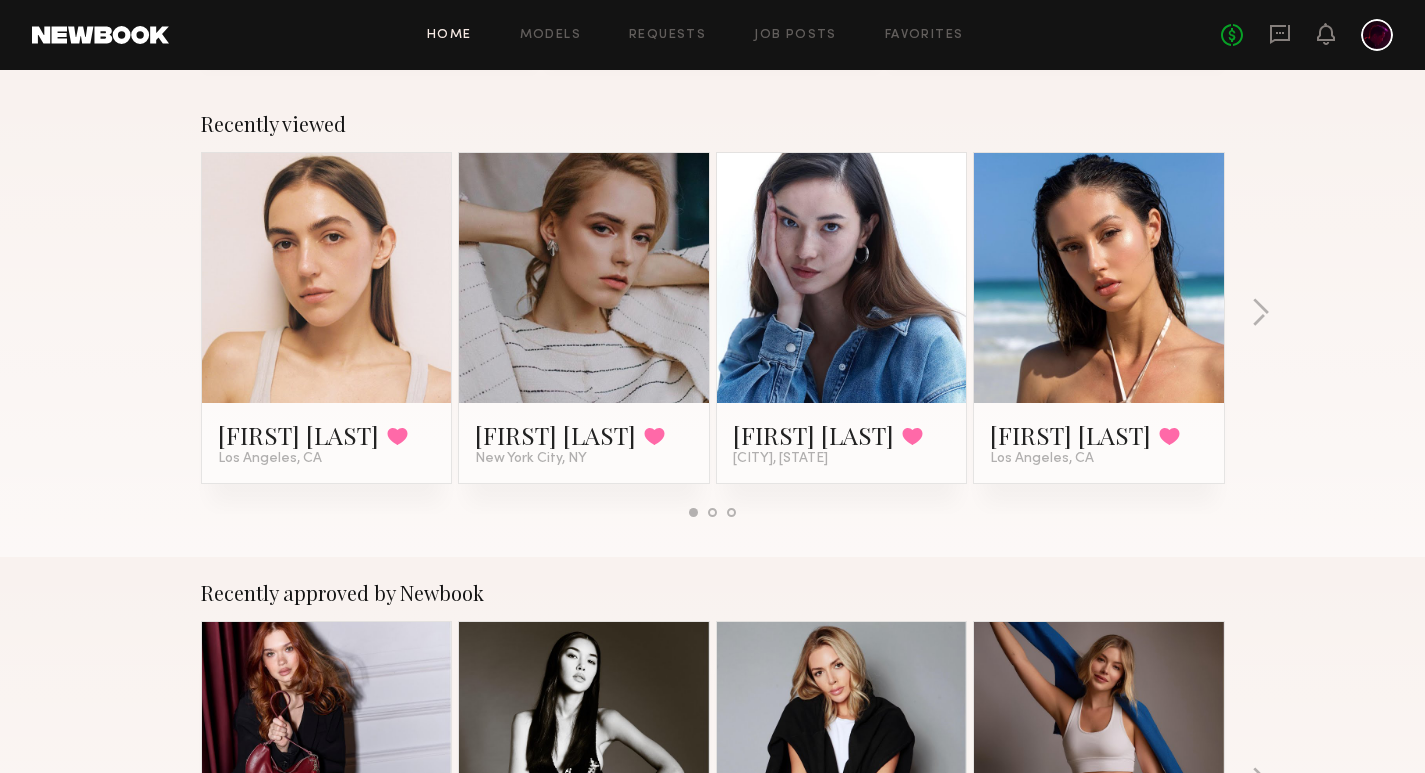 scroll, scrollTop: 0, scrollLeft: 0, axis: both 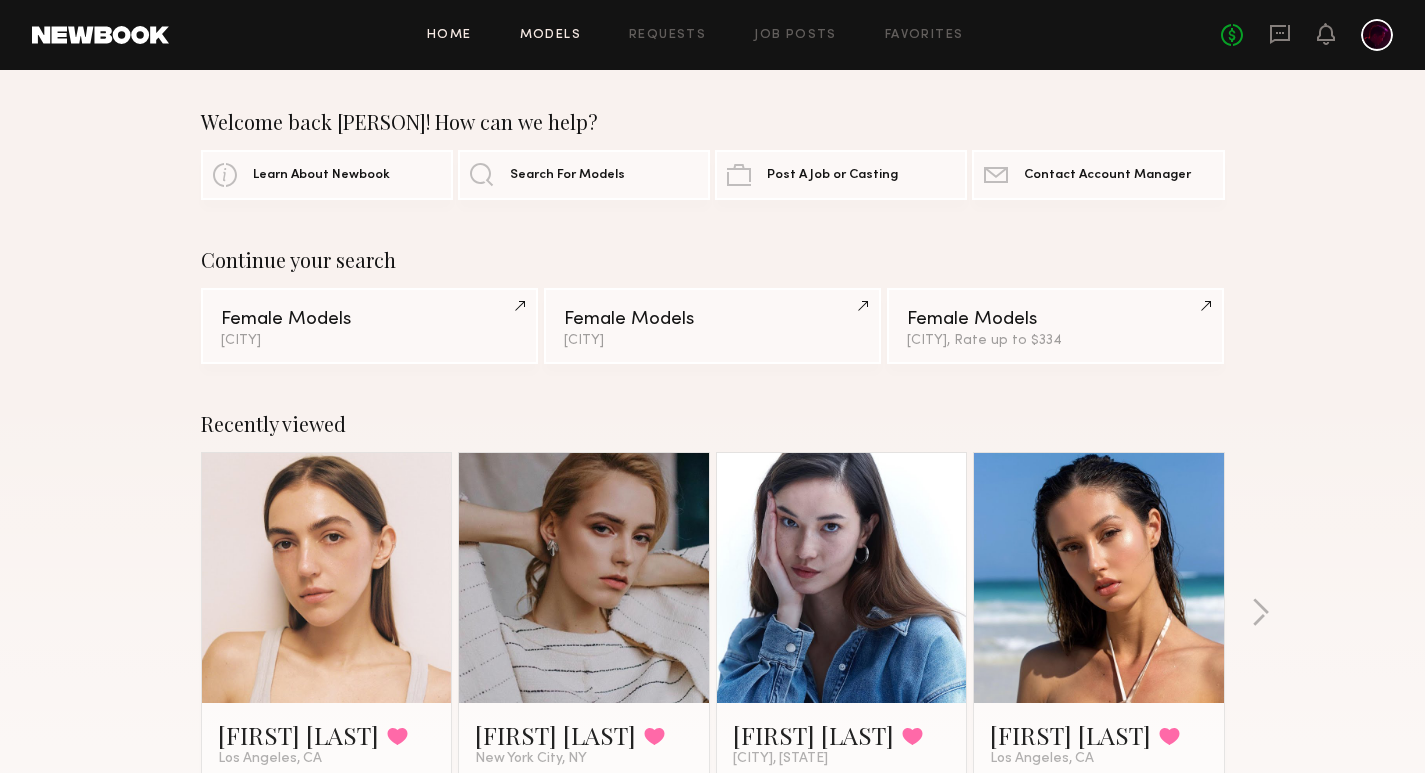 click on "Models" 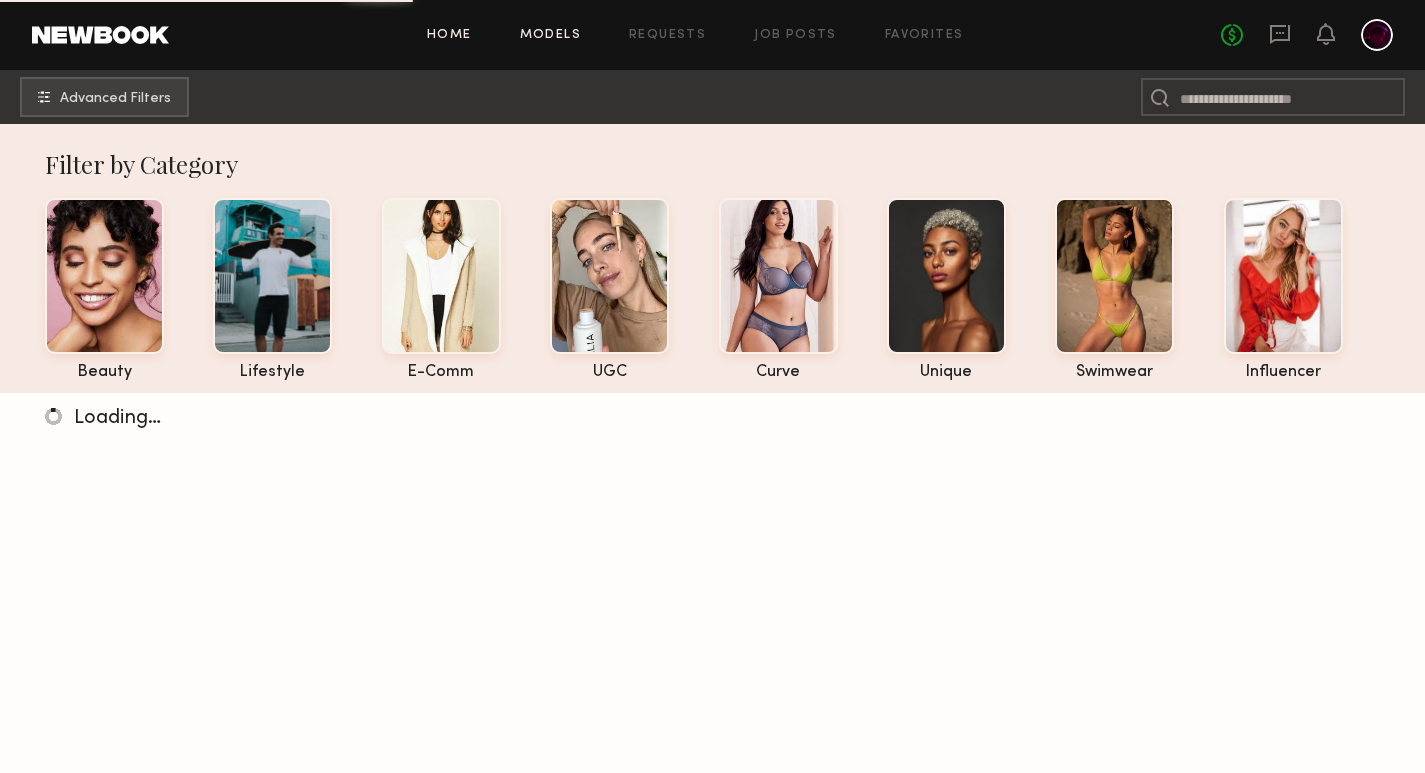 click on "Home" 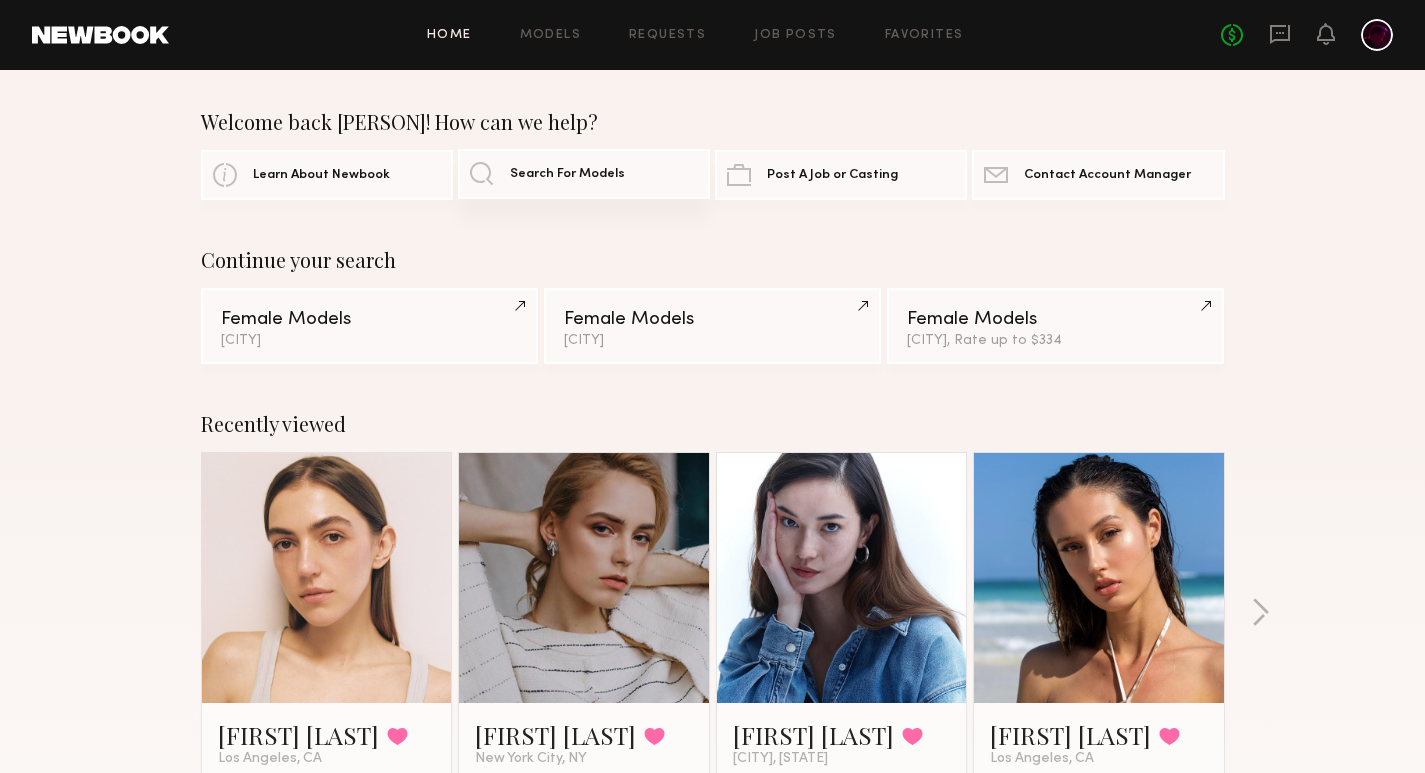 click on "Search For Models" 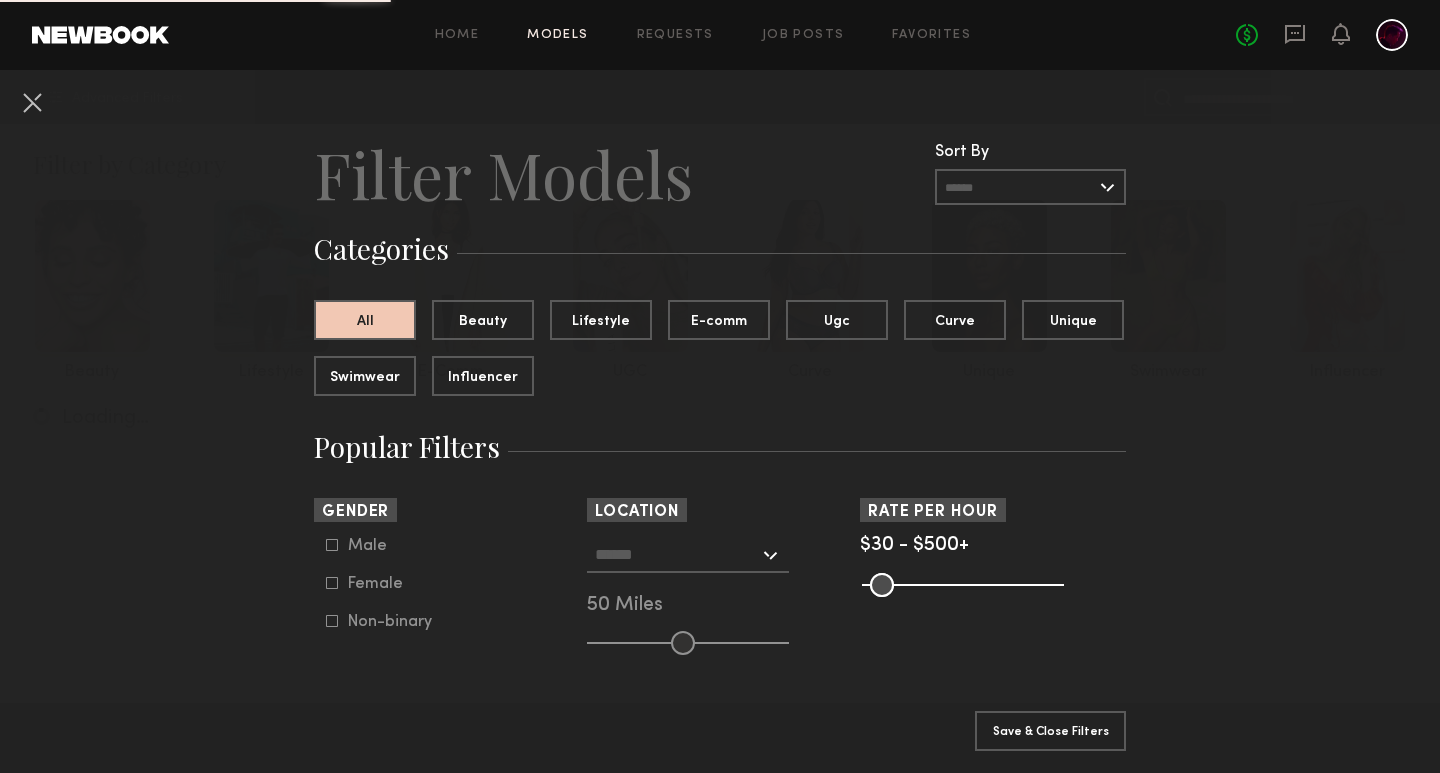 click 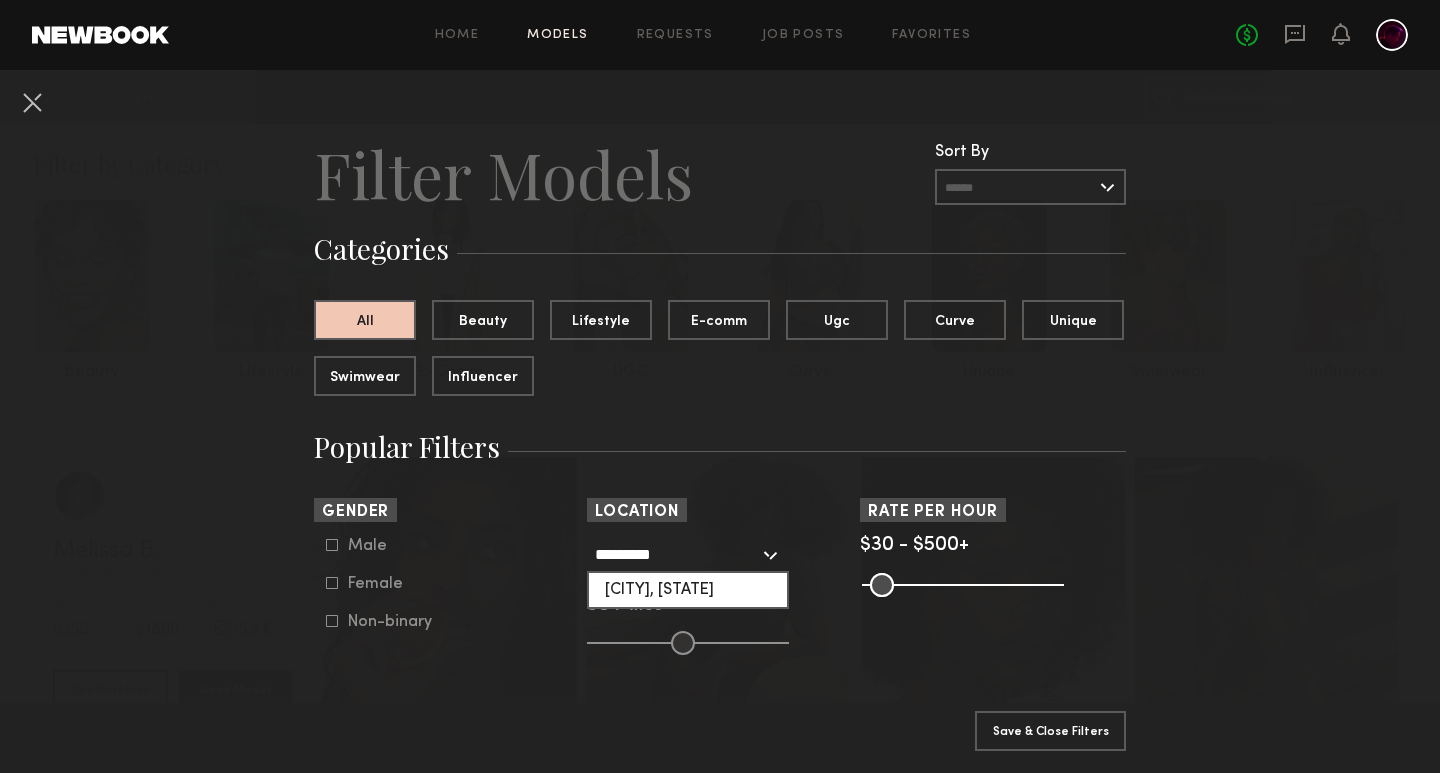 click on "[CITY], [STATE]" 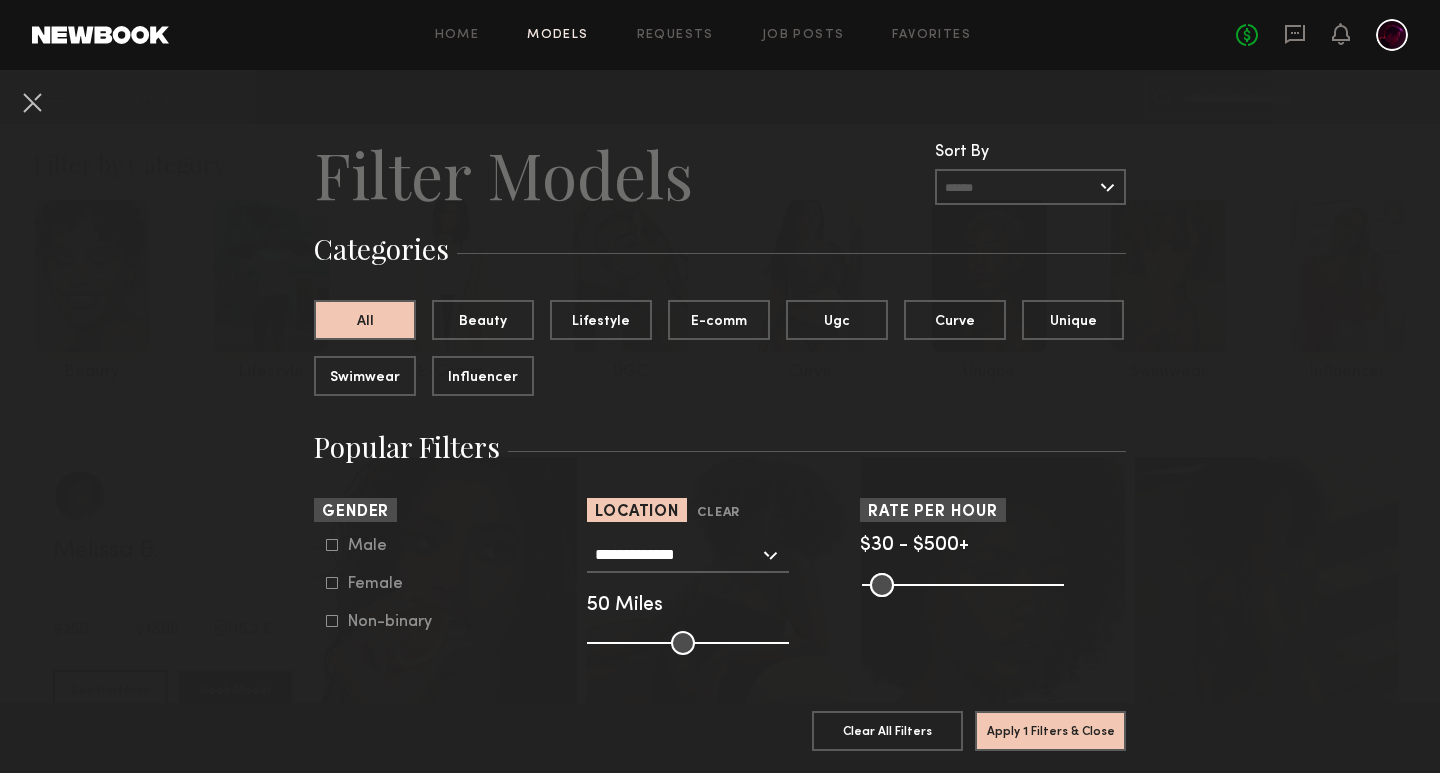 click 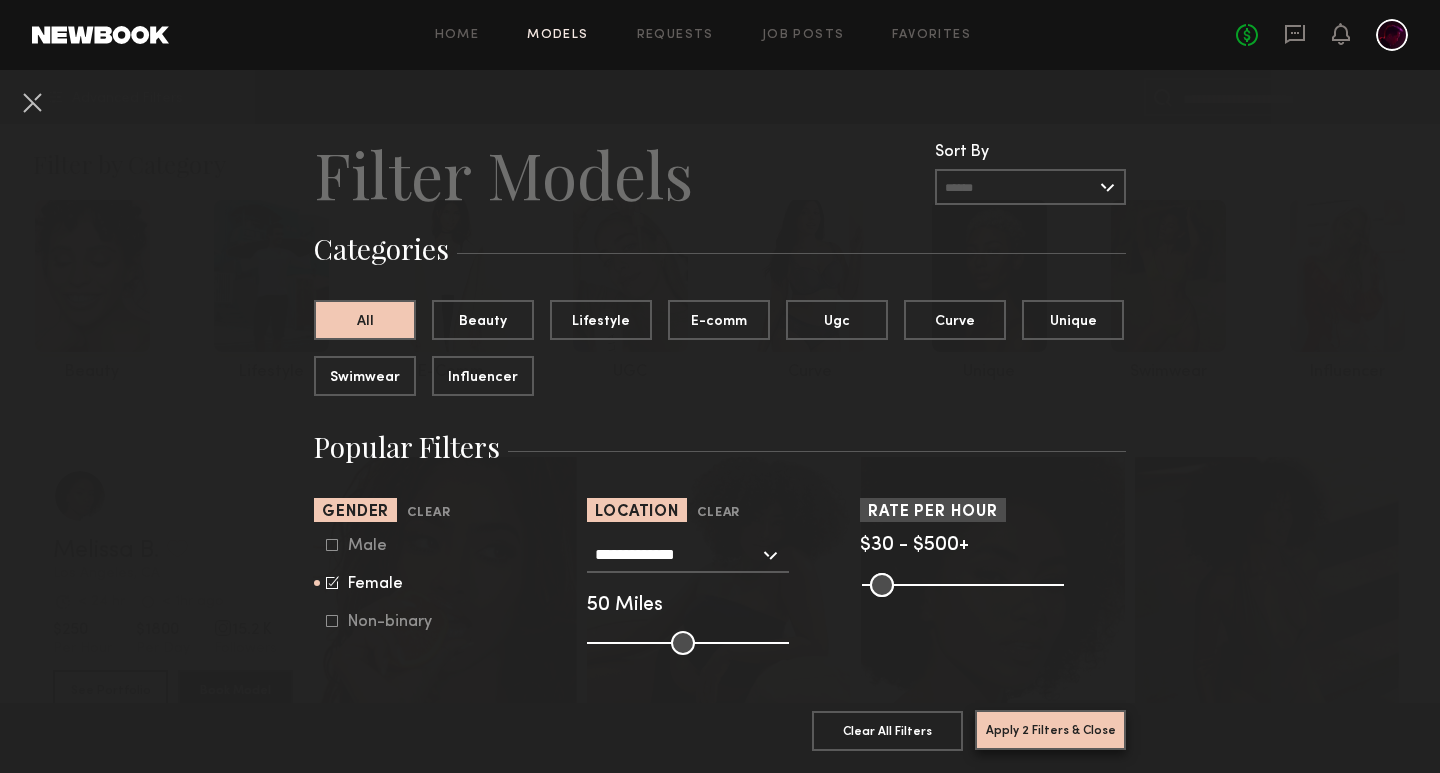 click on "Apply 2 Filters & Close" 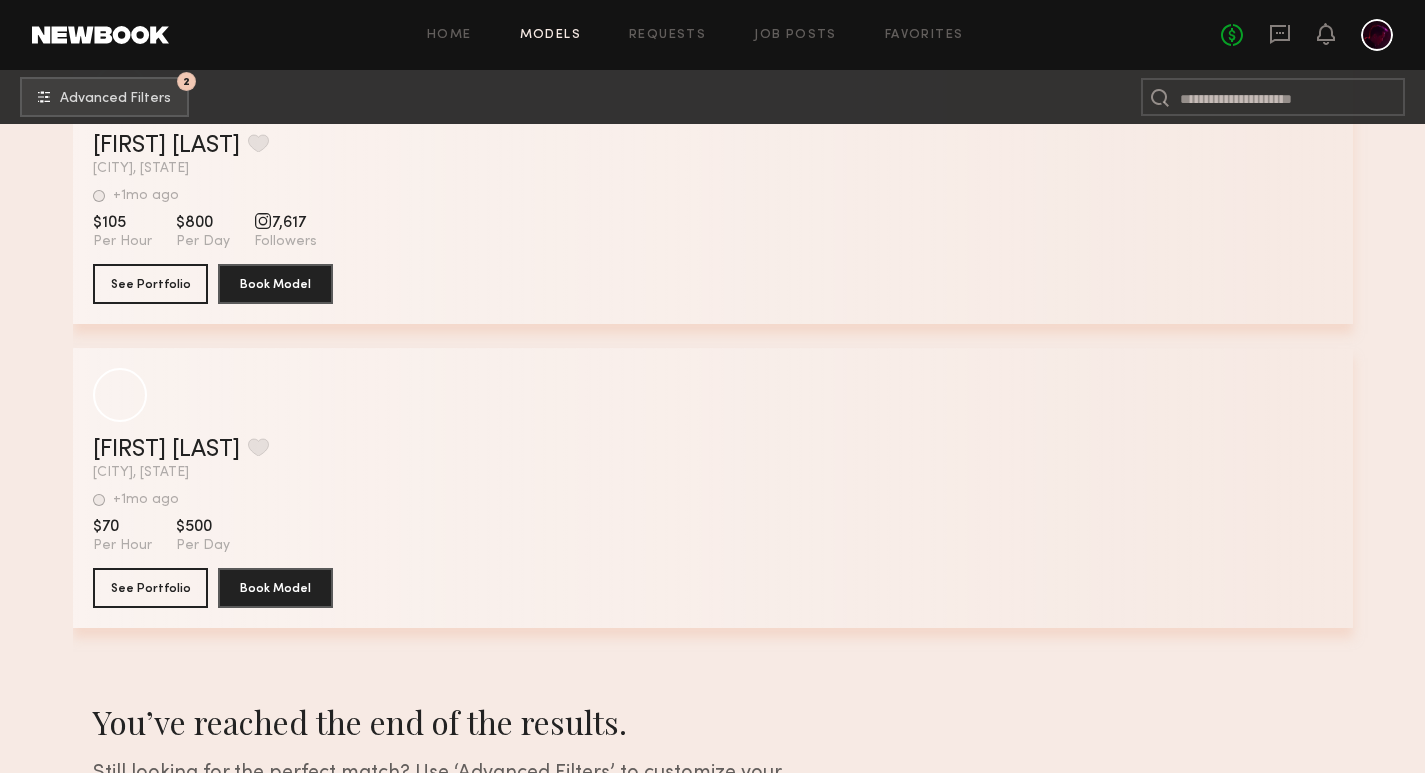 scroll, scrollTop: 6203, scrollLeft: 0, axis: vertical 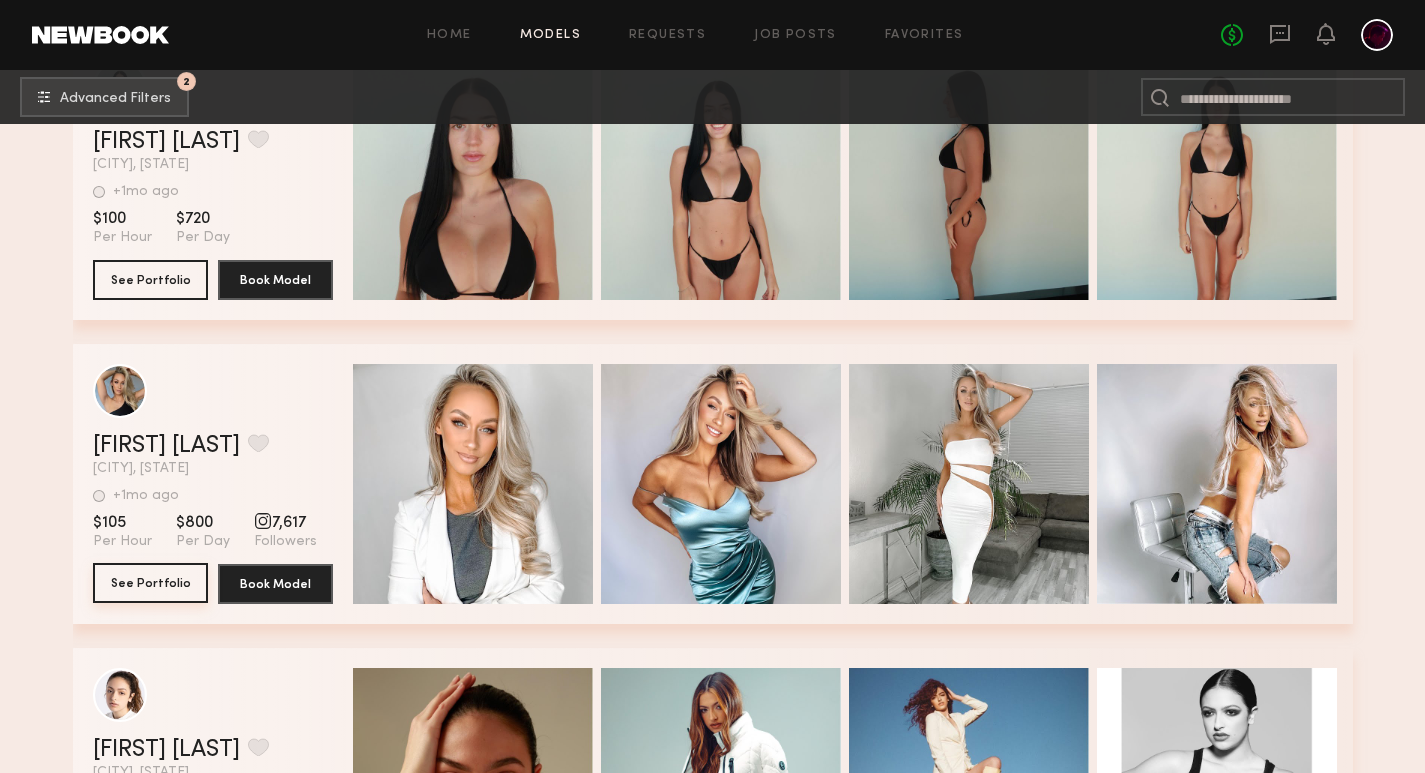 click on "See Portfolio" 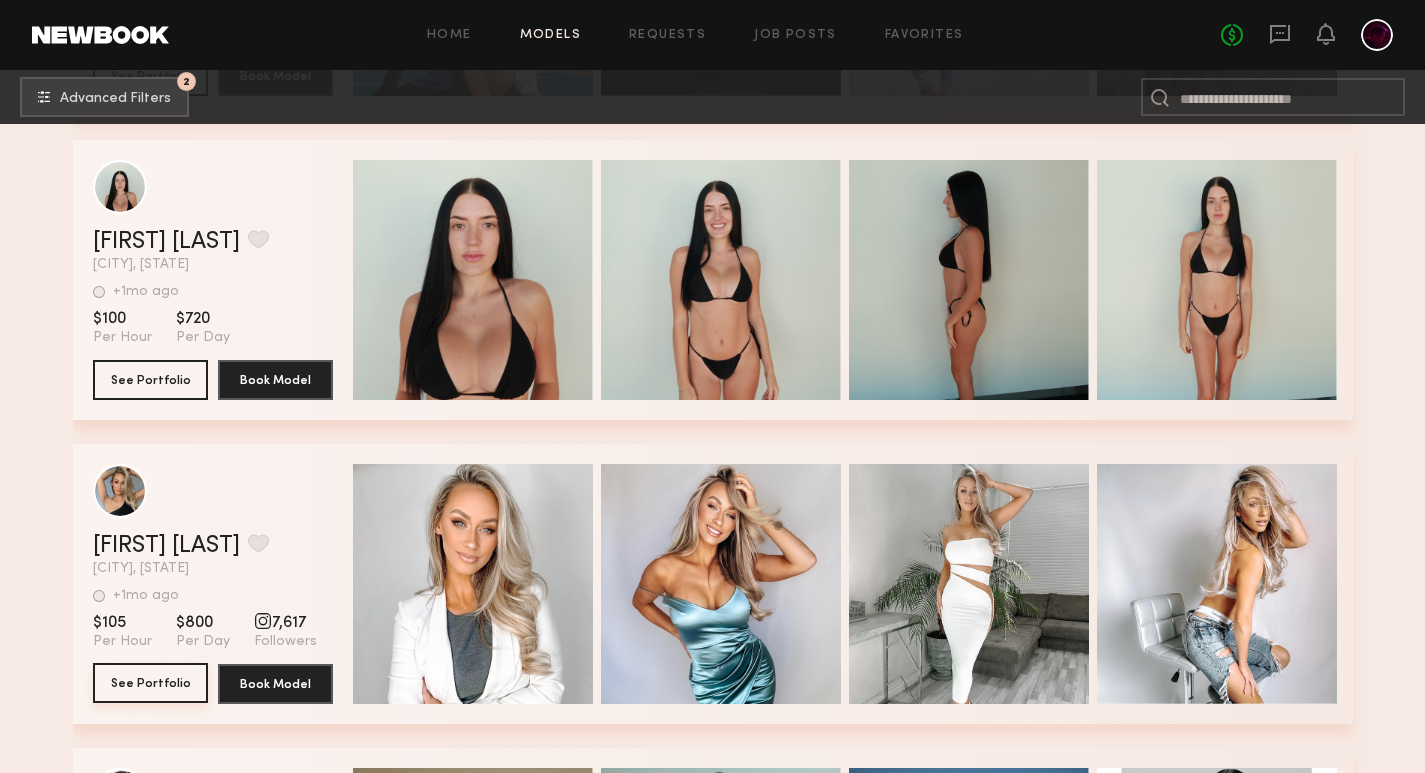 scroll, scrollTop: 5603, scrollLeft: 0, axis: vertical 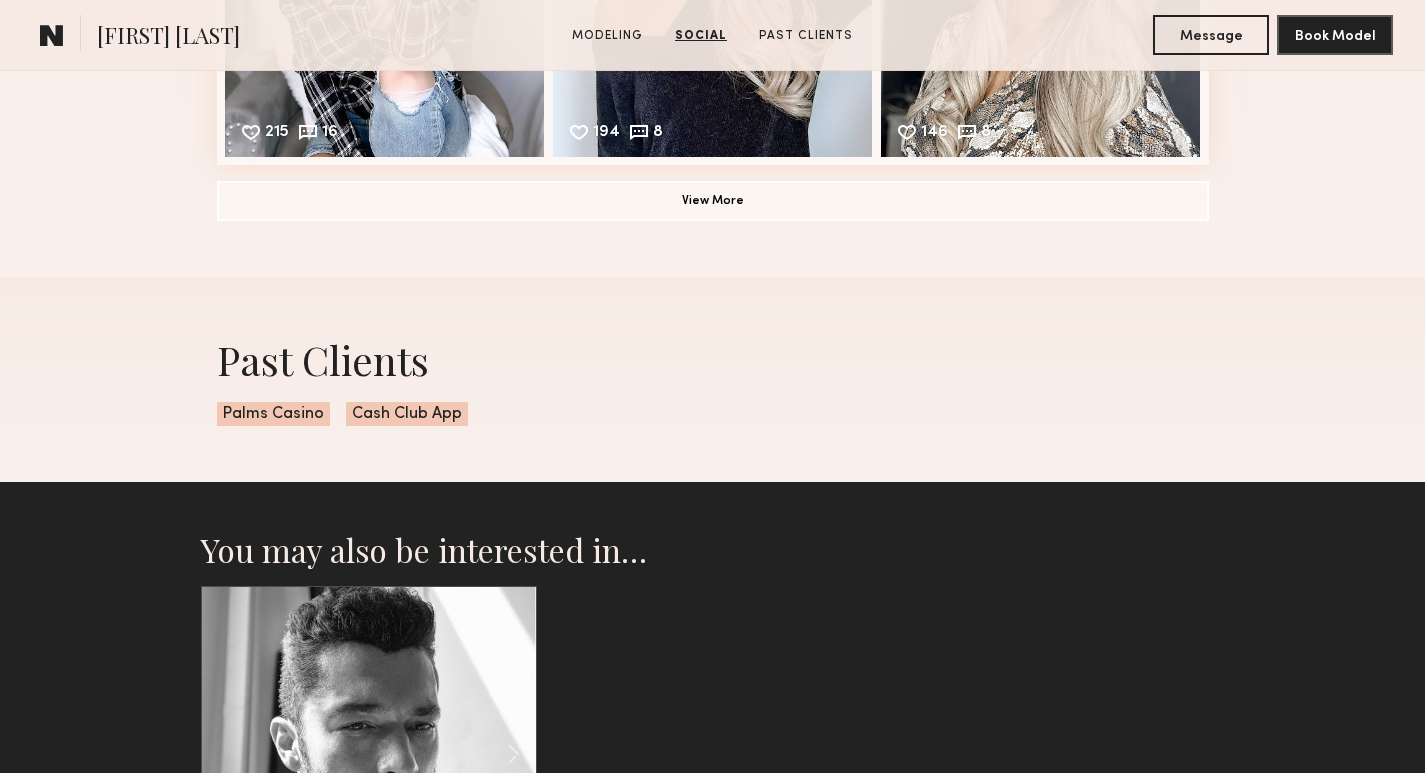 click on "Palms Casino" at bounding box center [273, 414] 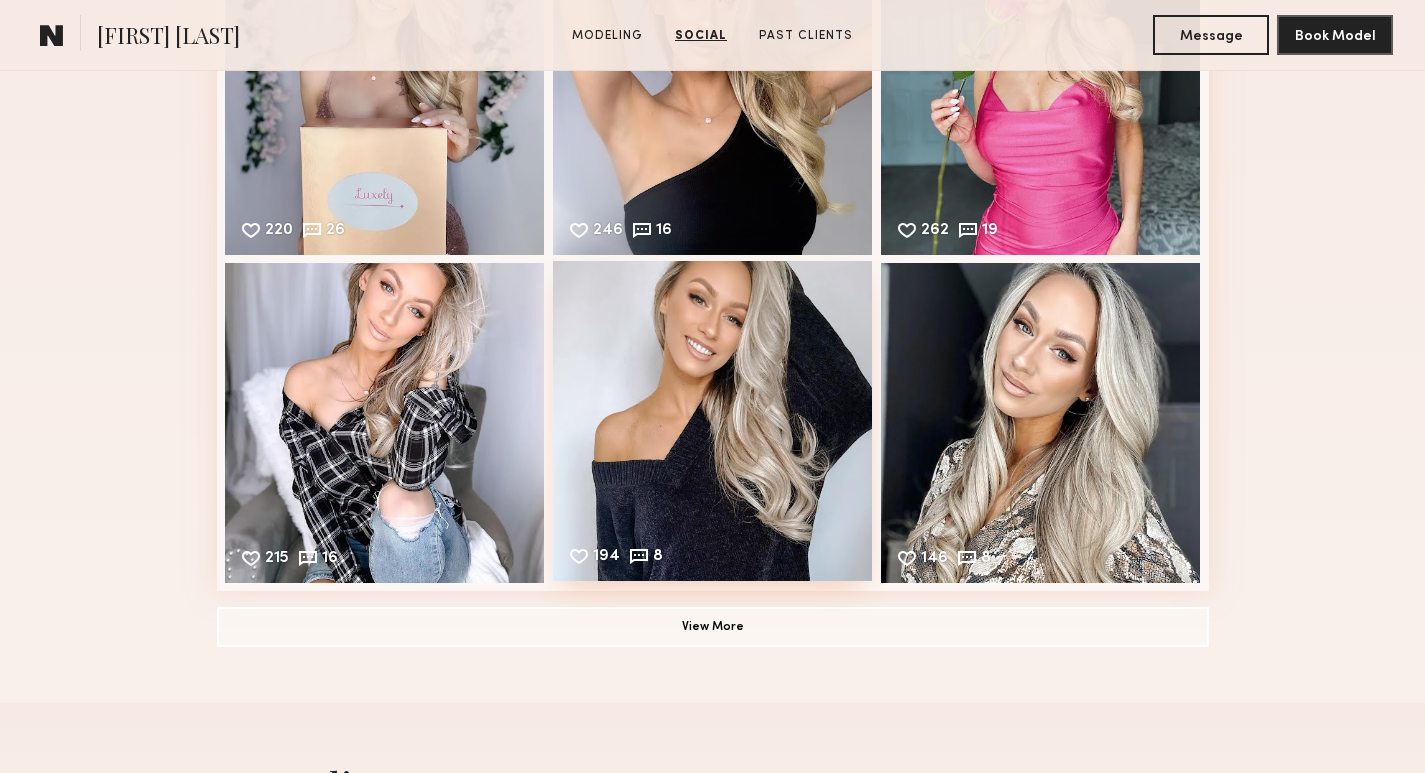 scroll, scrollTop: 2128, scrollLeft: 0, axis: vertical 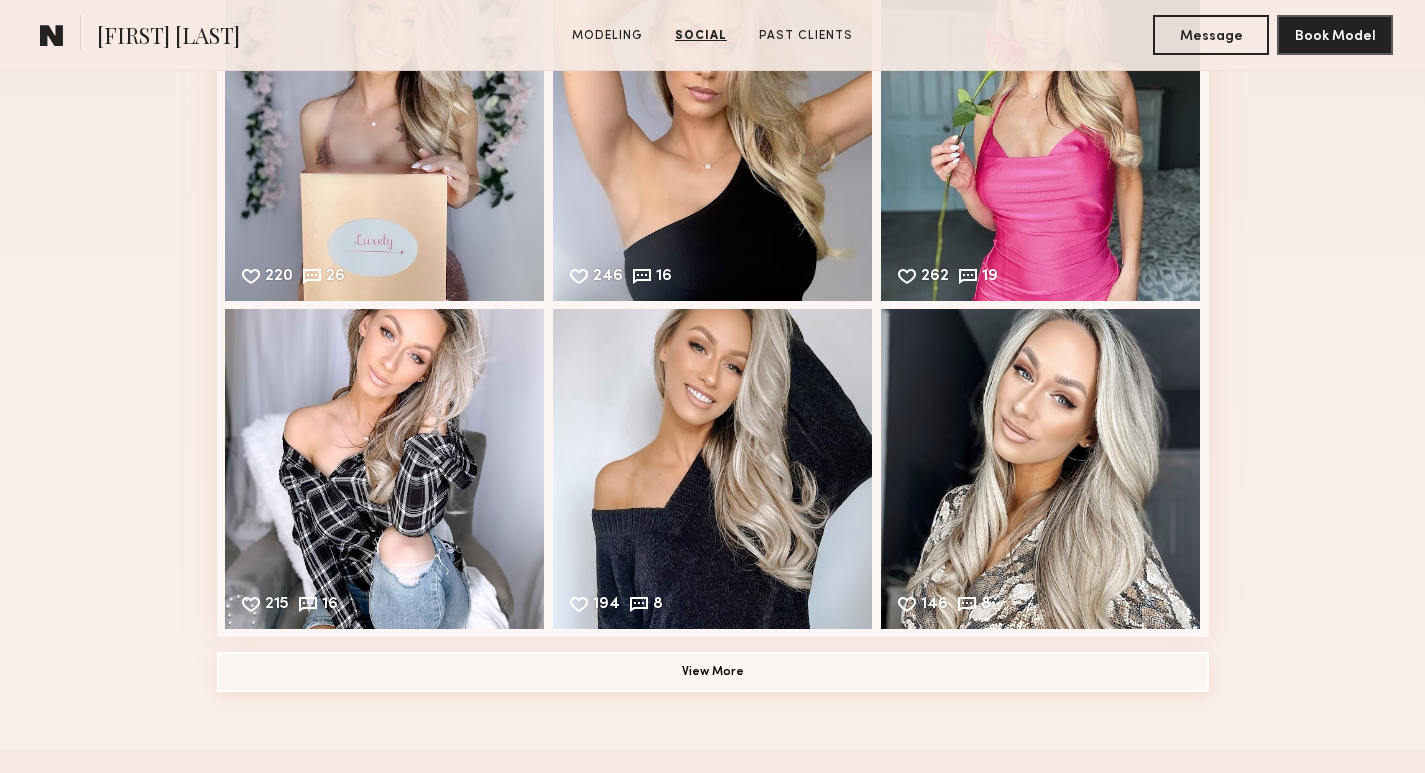 click on "View More" 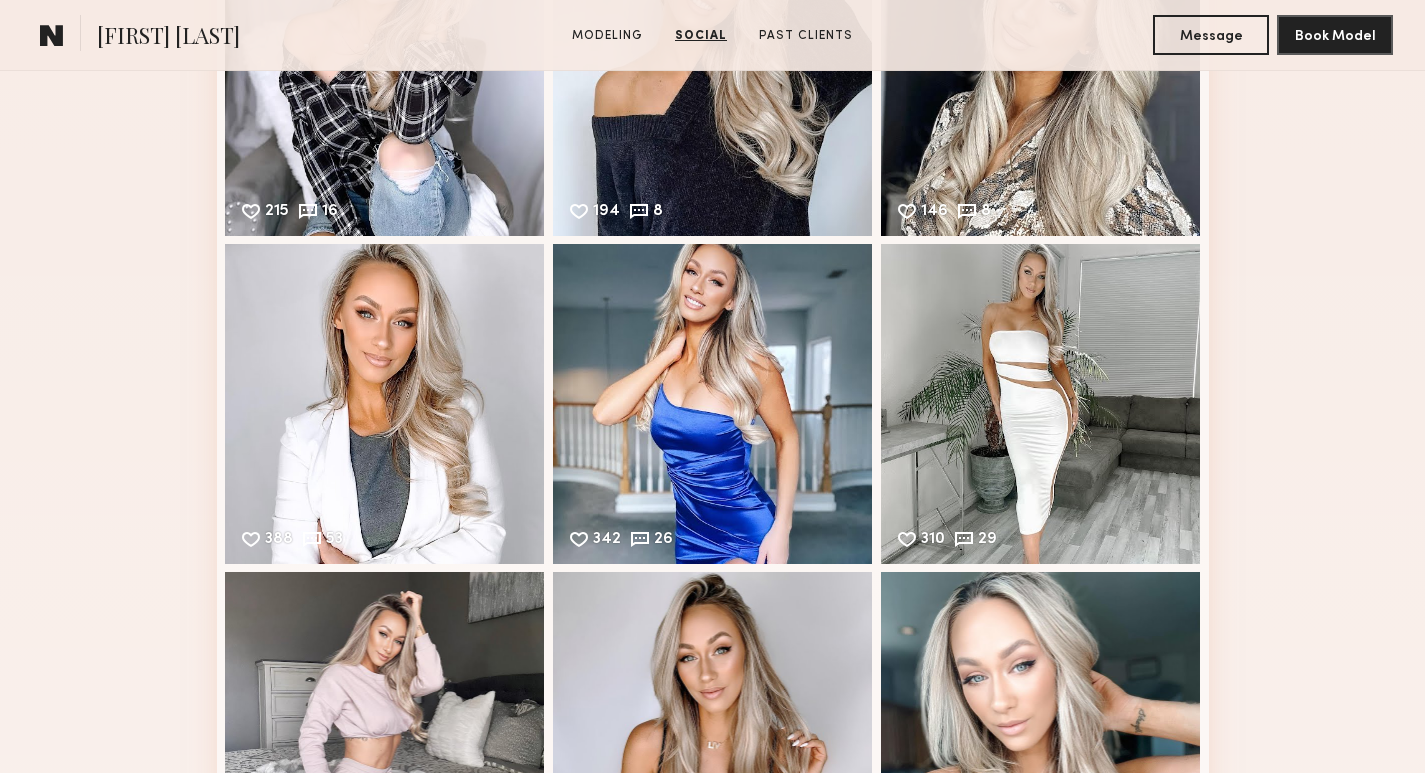 scroll, scrollTop: 2528, scrollLeft: 0, axis: vertical 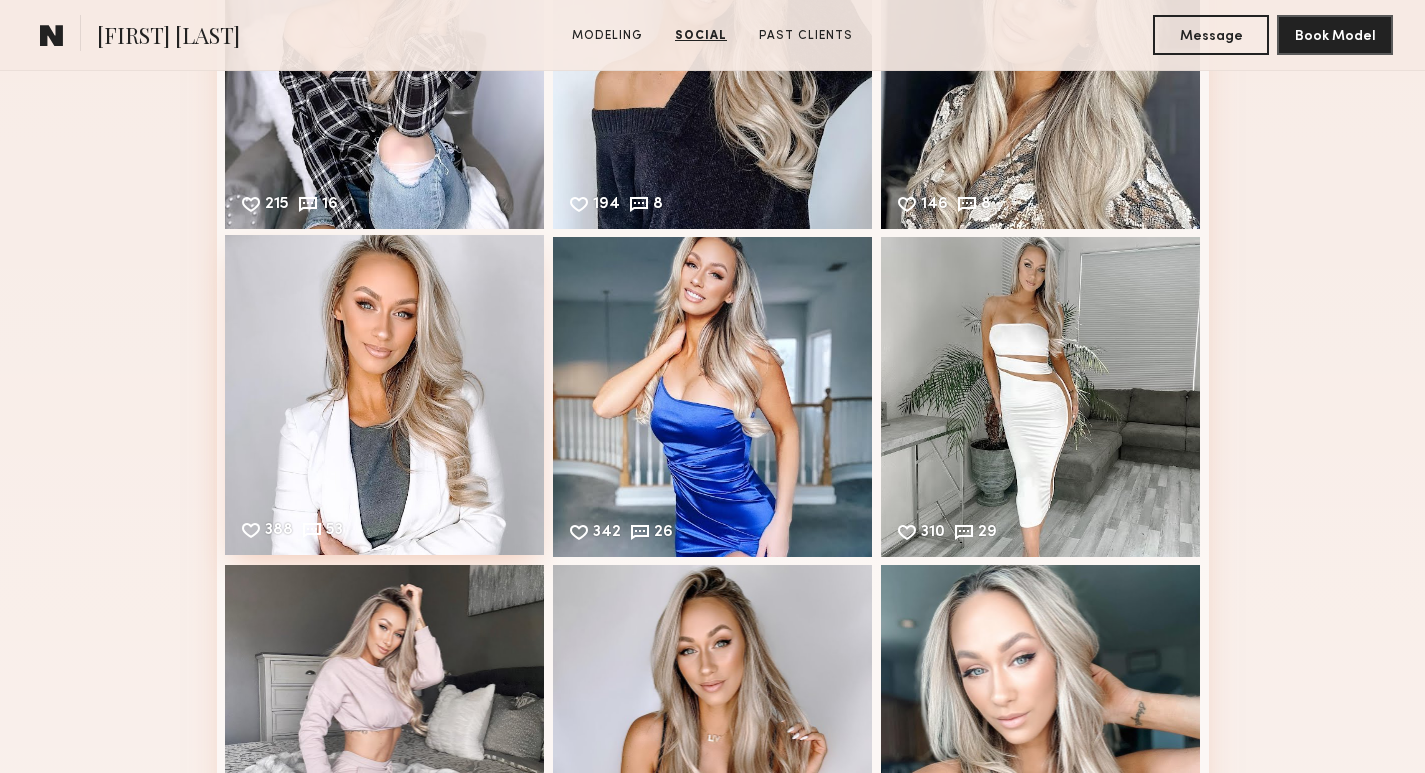 click on "388 53  Likes & comments displayed  to show model’s engagement" at bounding box center (385, 395) 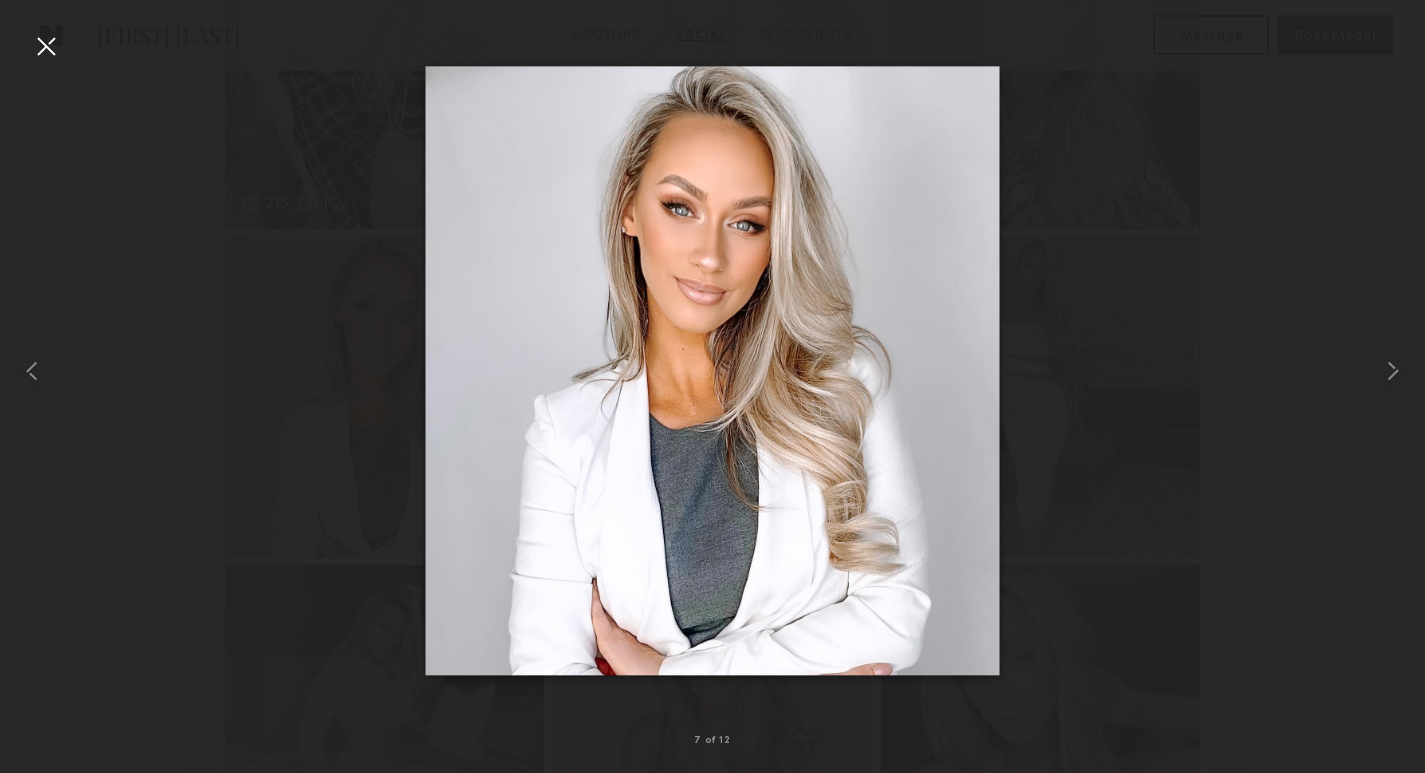 click at bounding box center [46, 46] 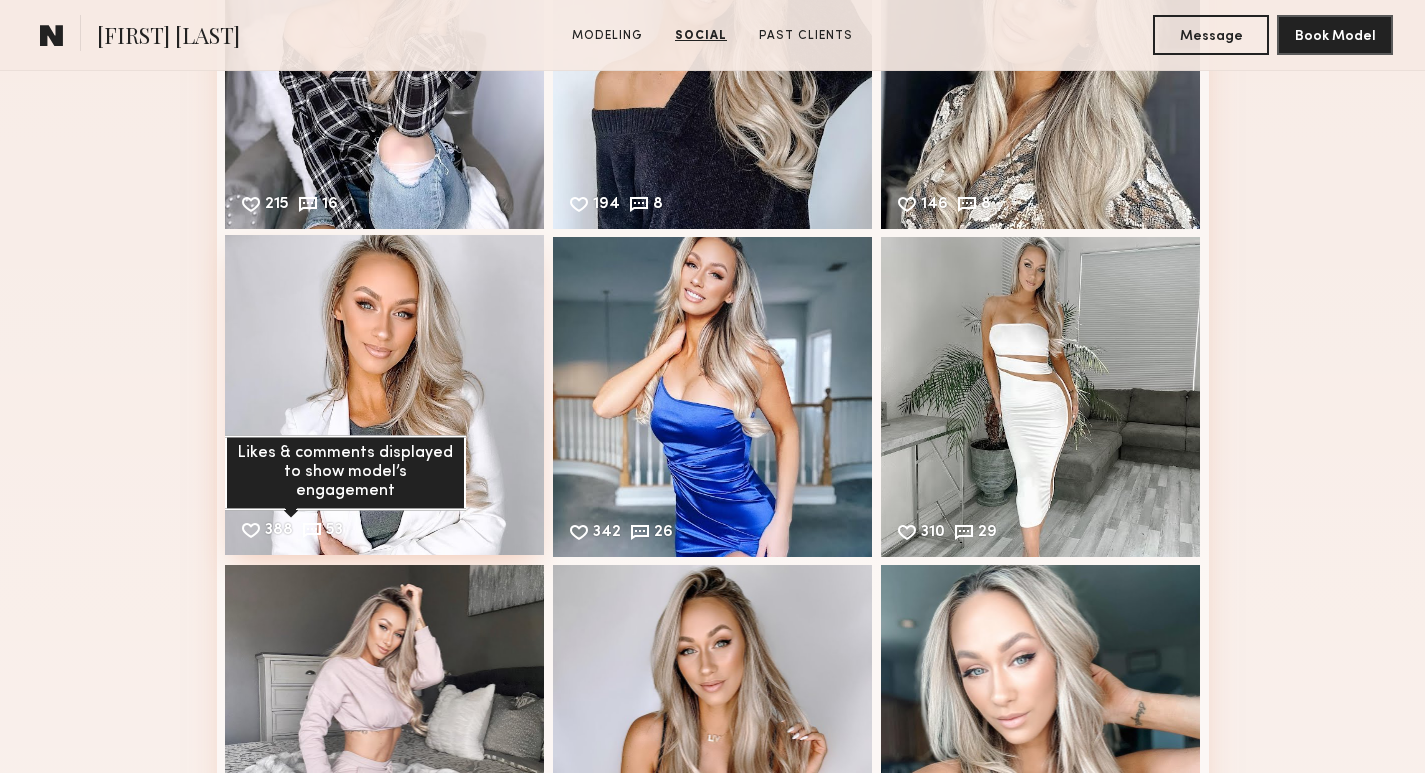 click at bounding box center (251, 530) 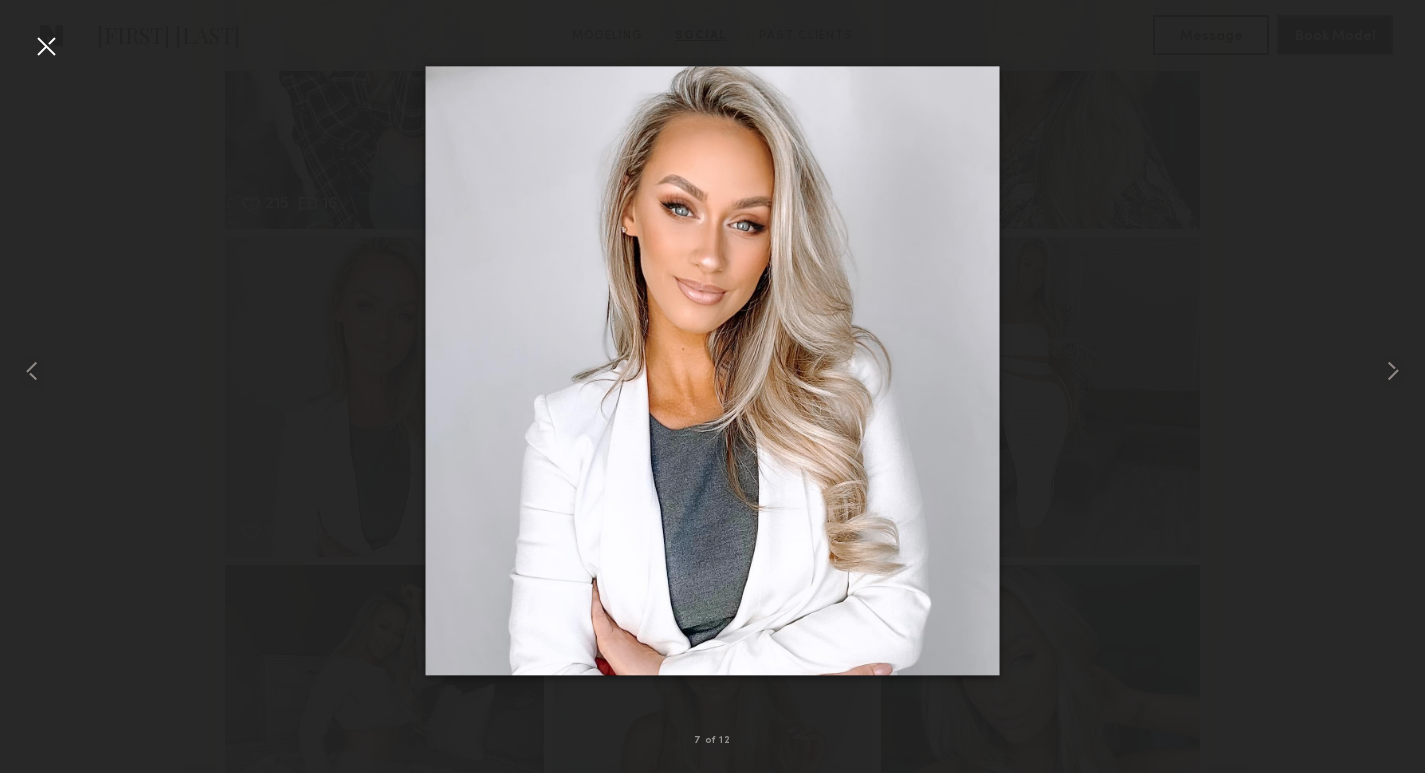 click at bounding box center (46, 46) 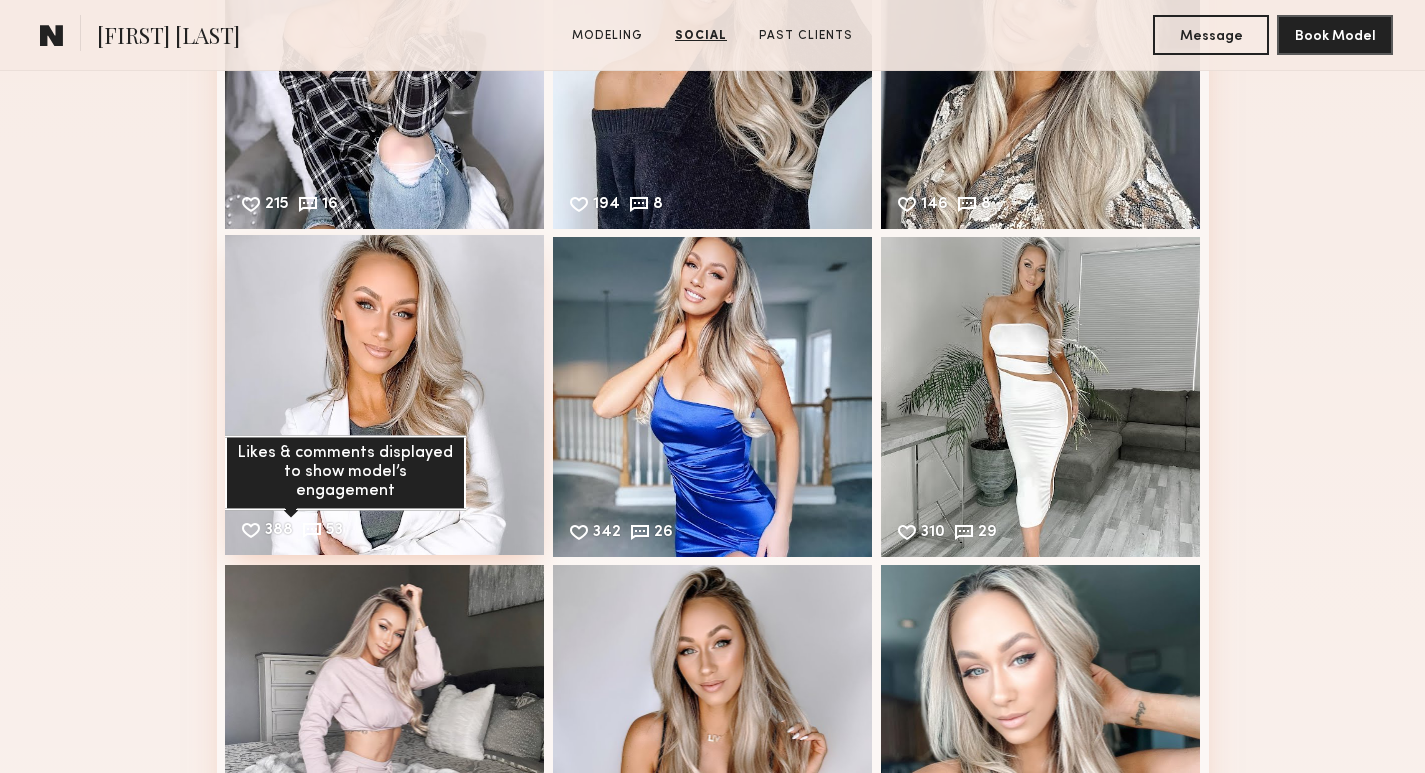 click at bounding box center [251, 530] 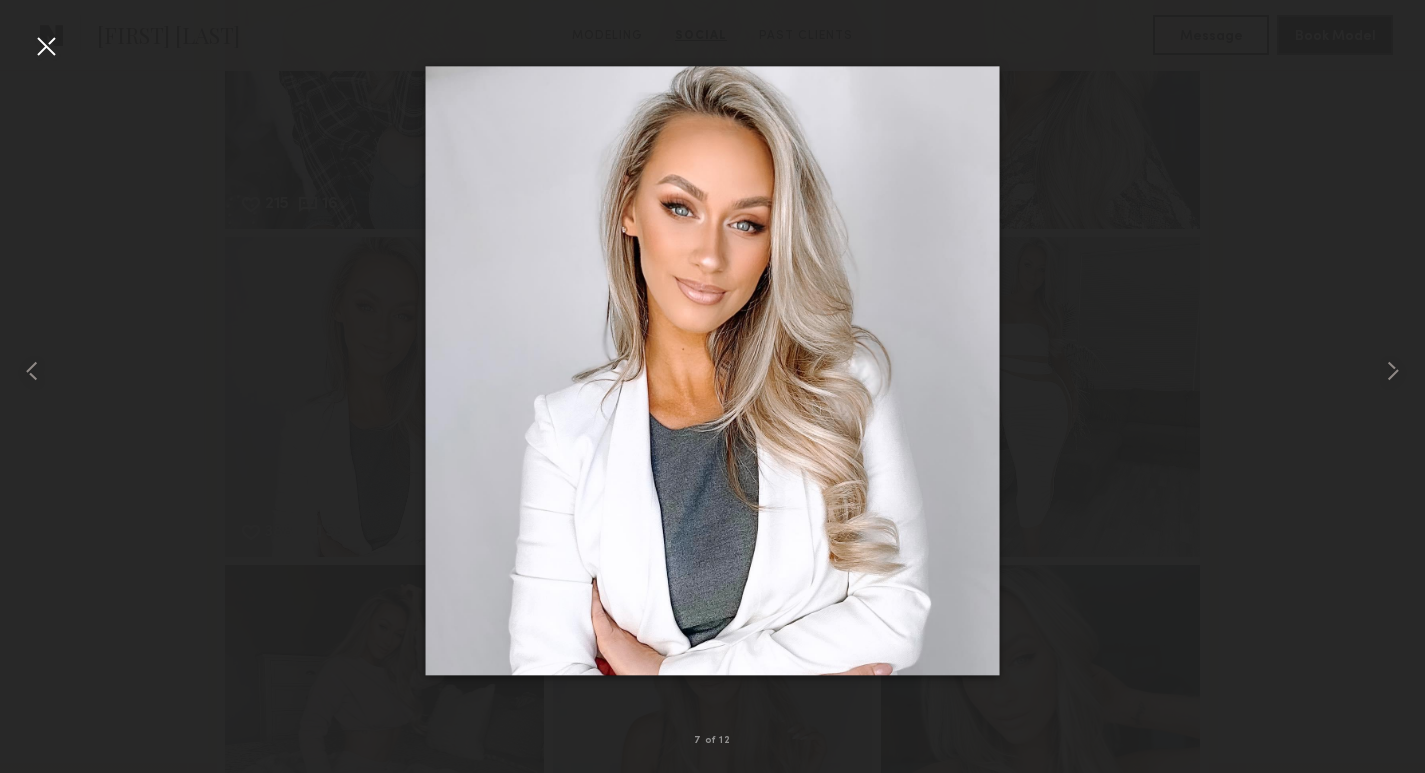 click at bounding box center [712, 370] 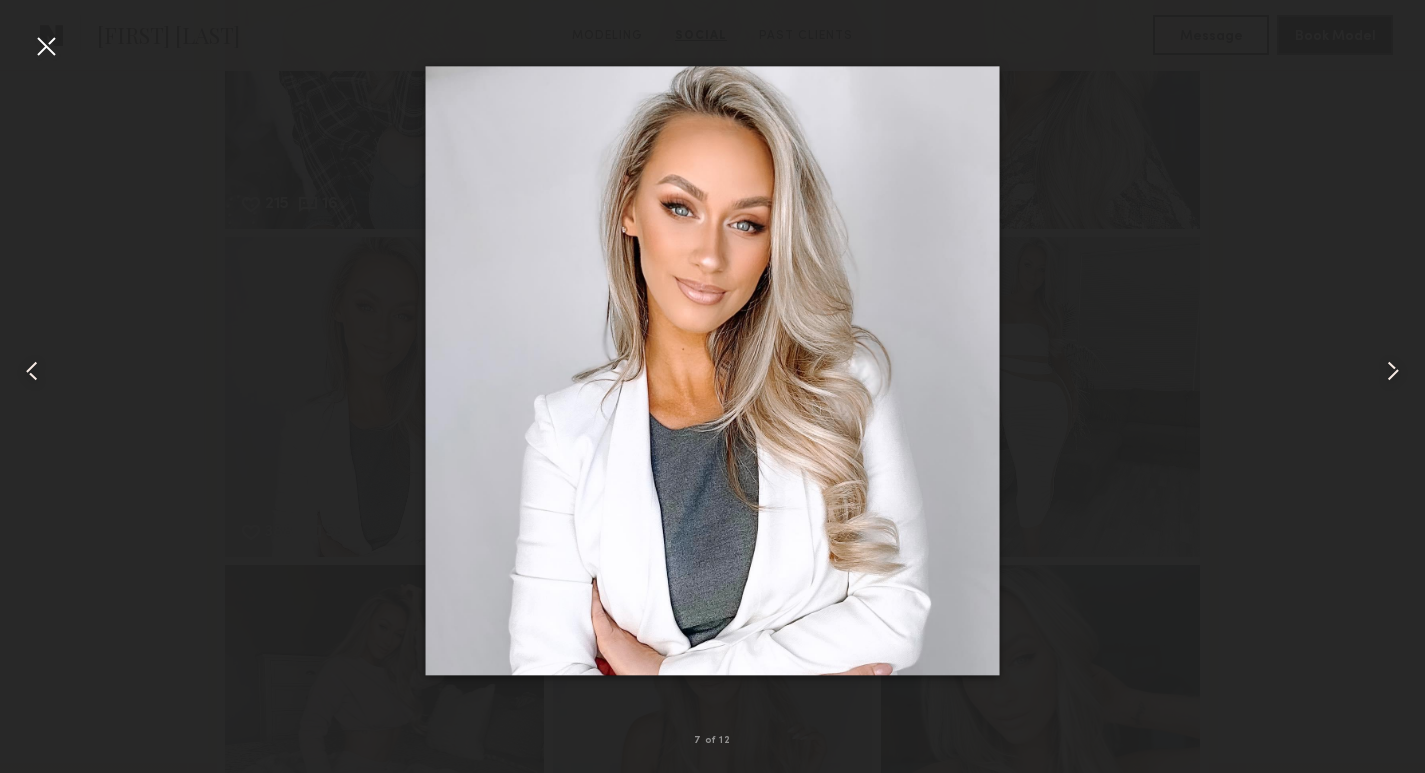 click at bounding box center [712, 370] 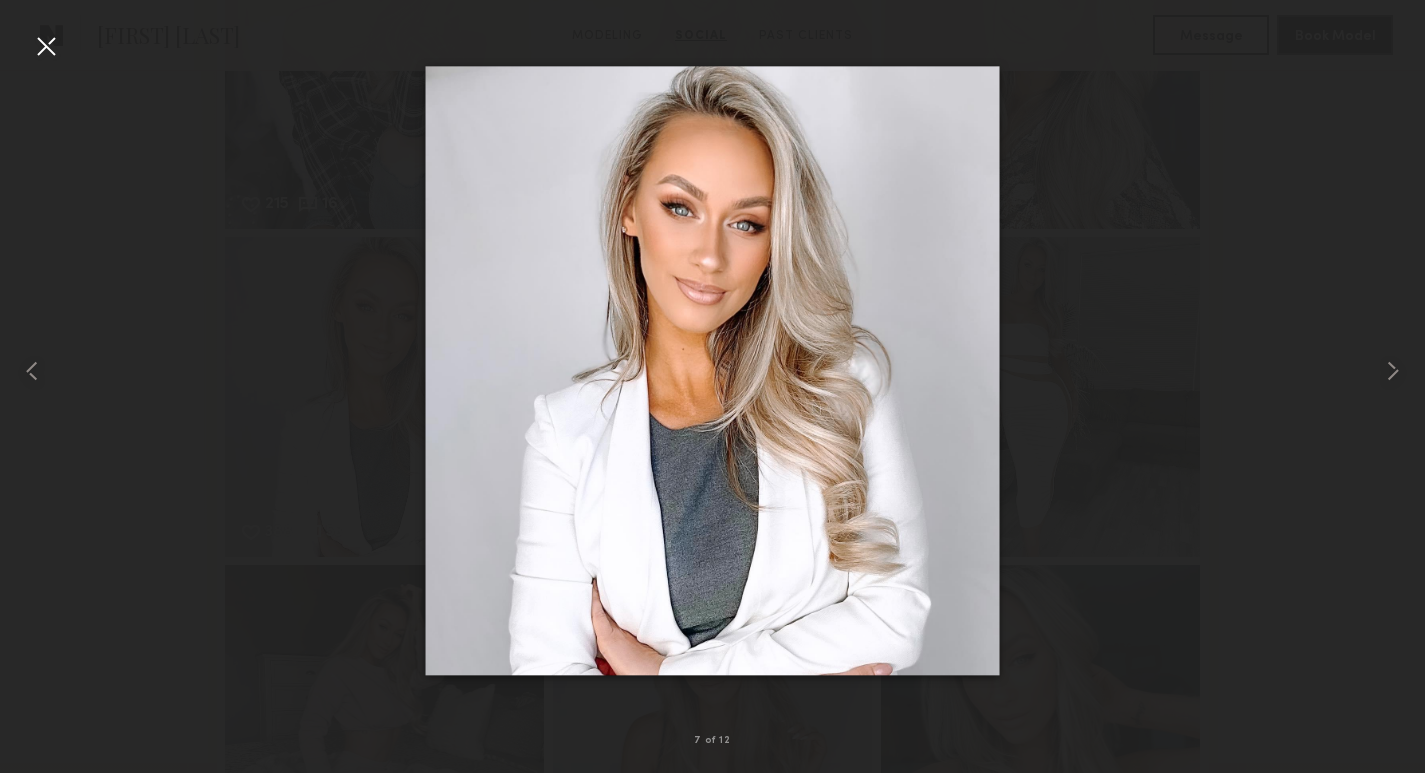 drag, startPoint x: 905, startPoint y: 400, endPoint x: 852, endPoint y: 252, distance: 157.20369 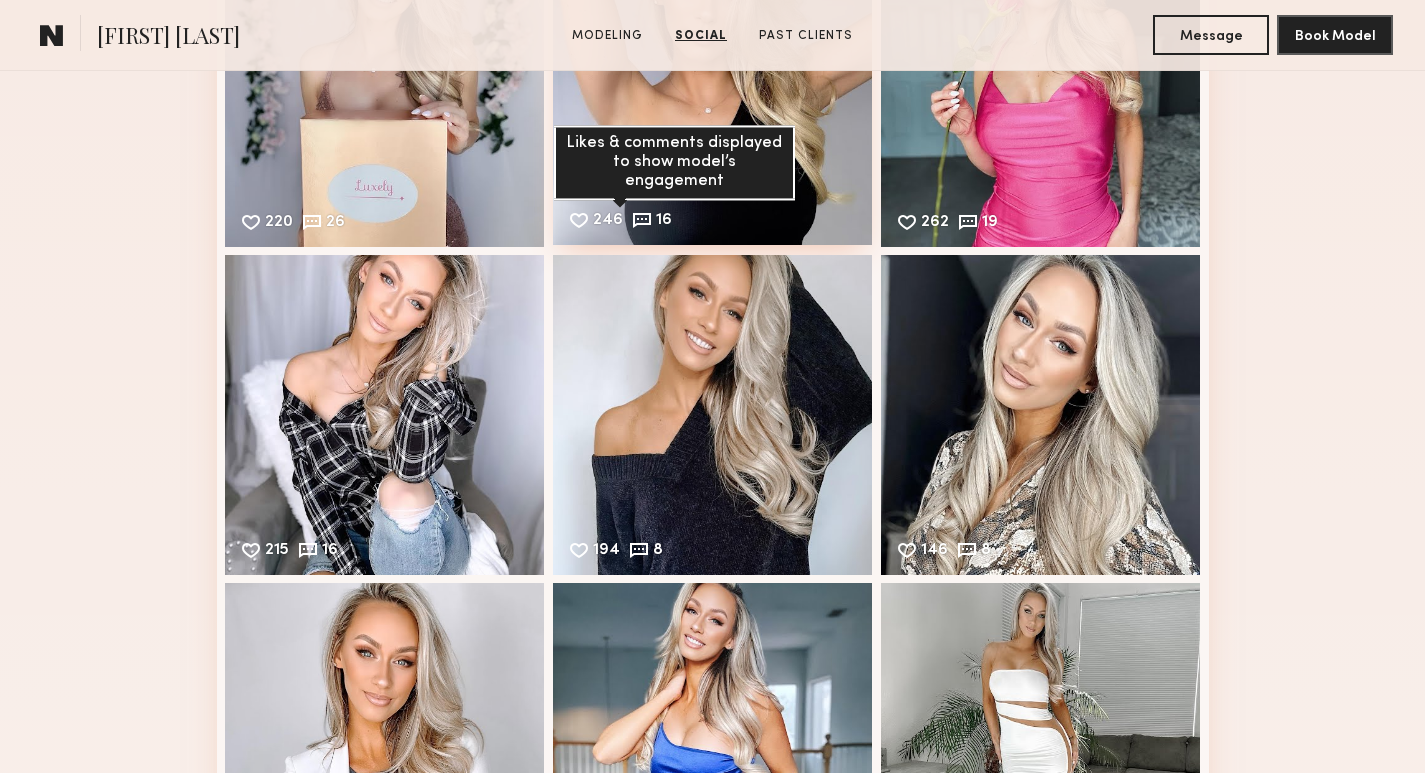 scroll, scrollTop: 2028, scrollLeft: 0, axis: vertical 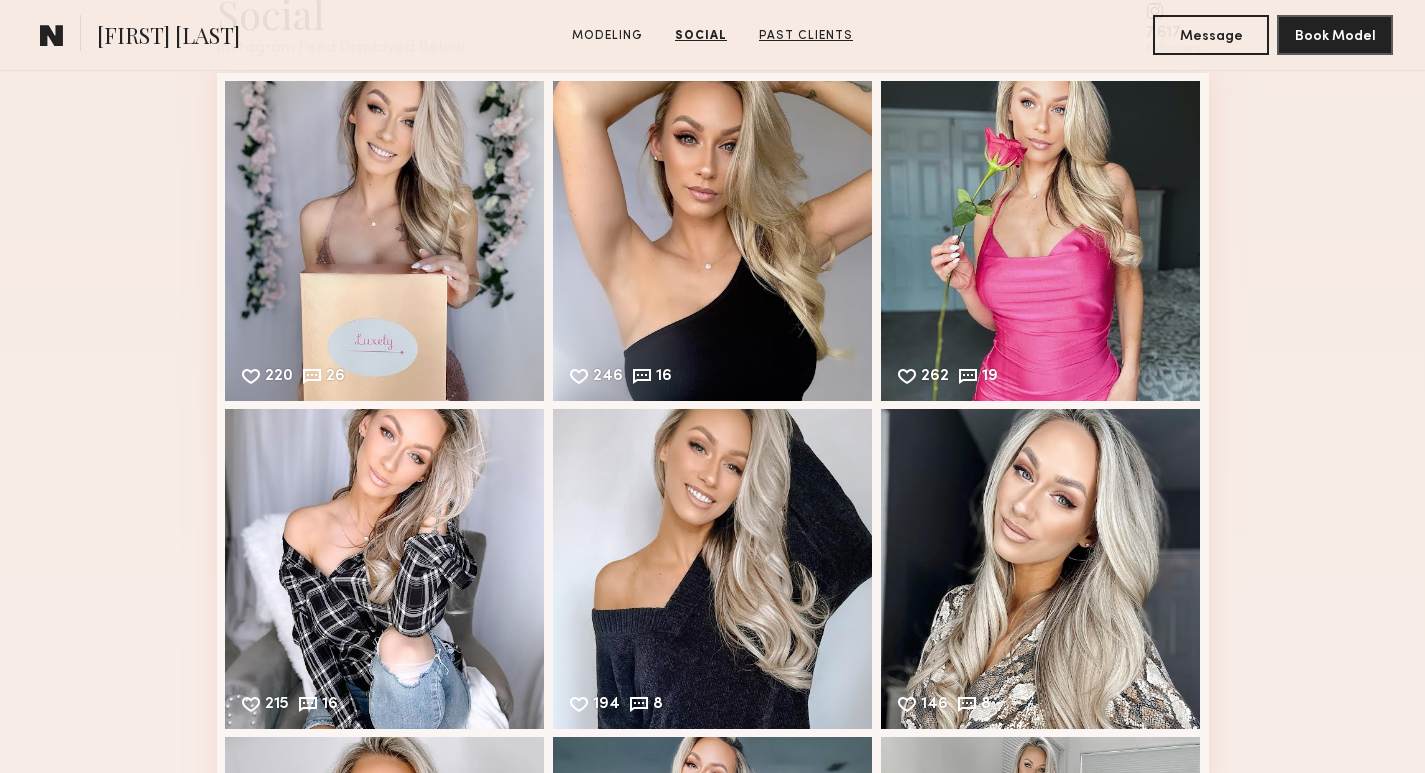 click on "Past Clients" 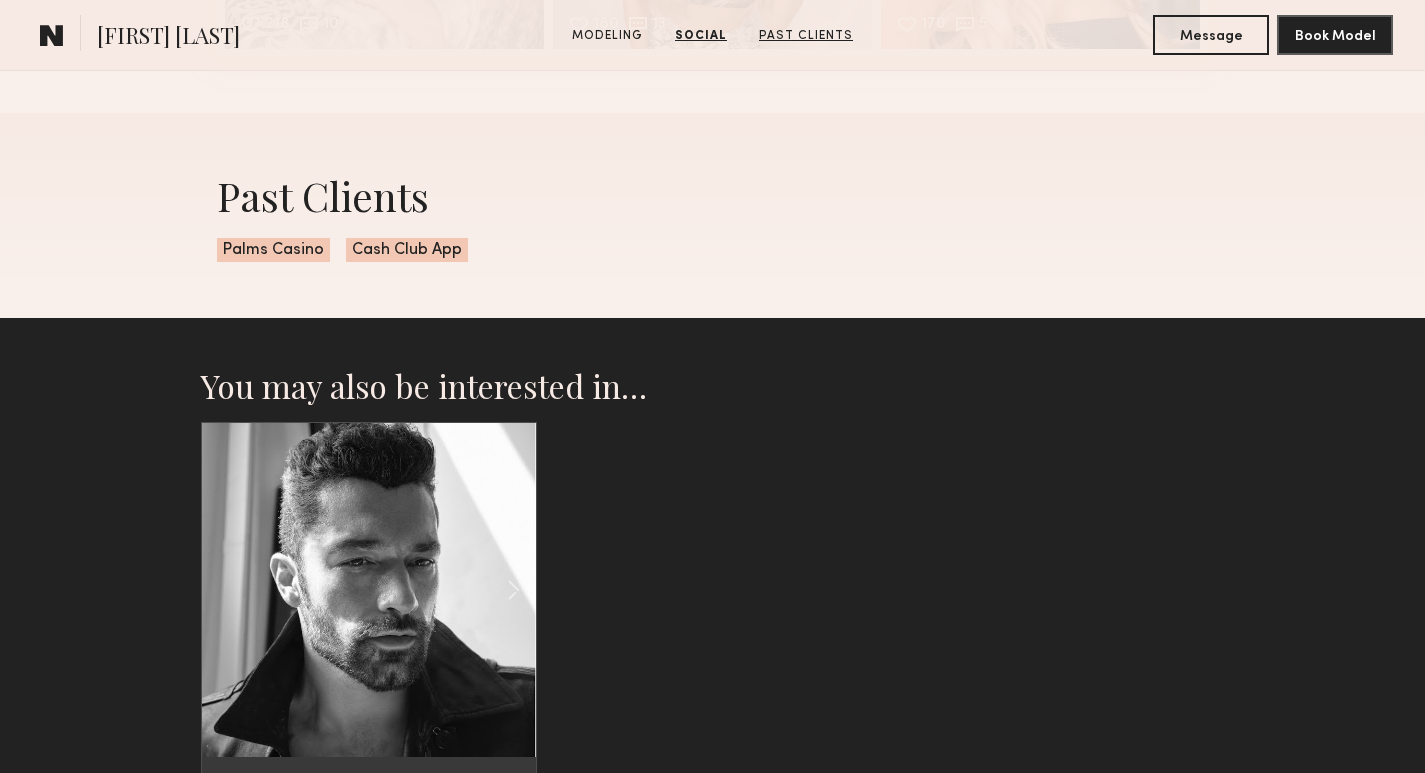 scroll, scrollTop: 3366, scrollLeft: 0, axis: vertical 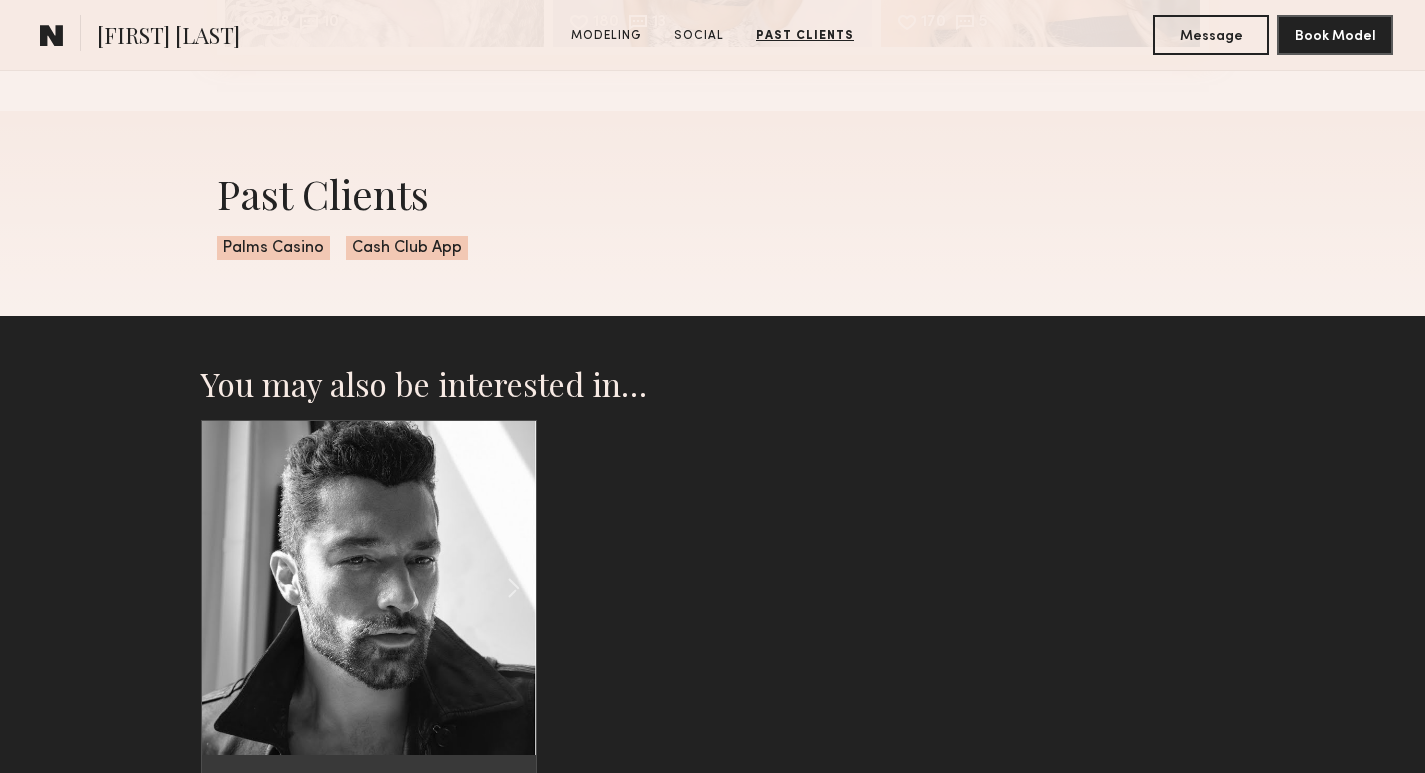 click on "Past Clients Palms Casino Cash Club App" at bounding box center [713, 213] 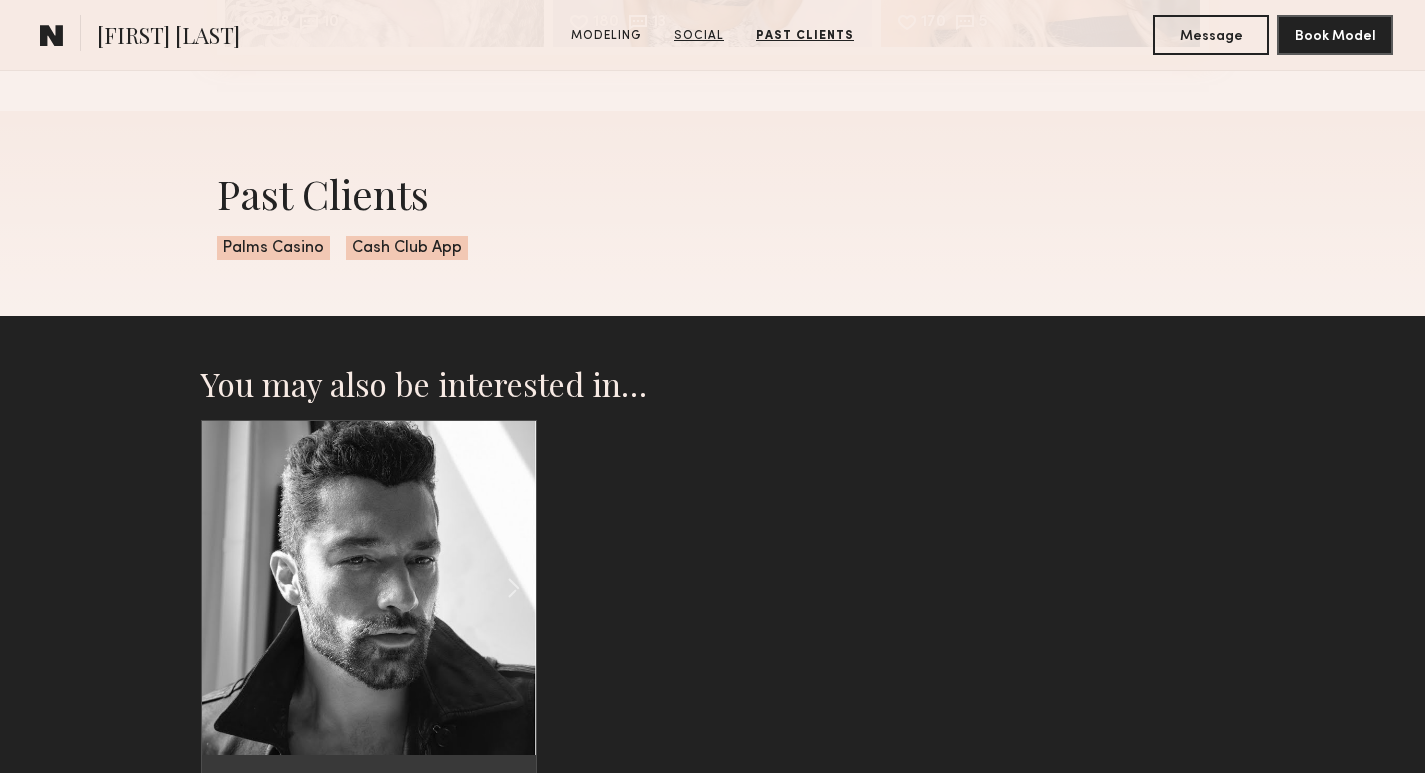 click on "Social" 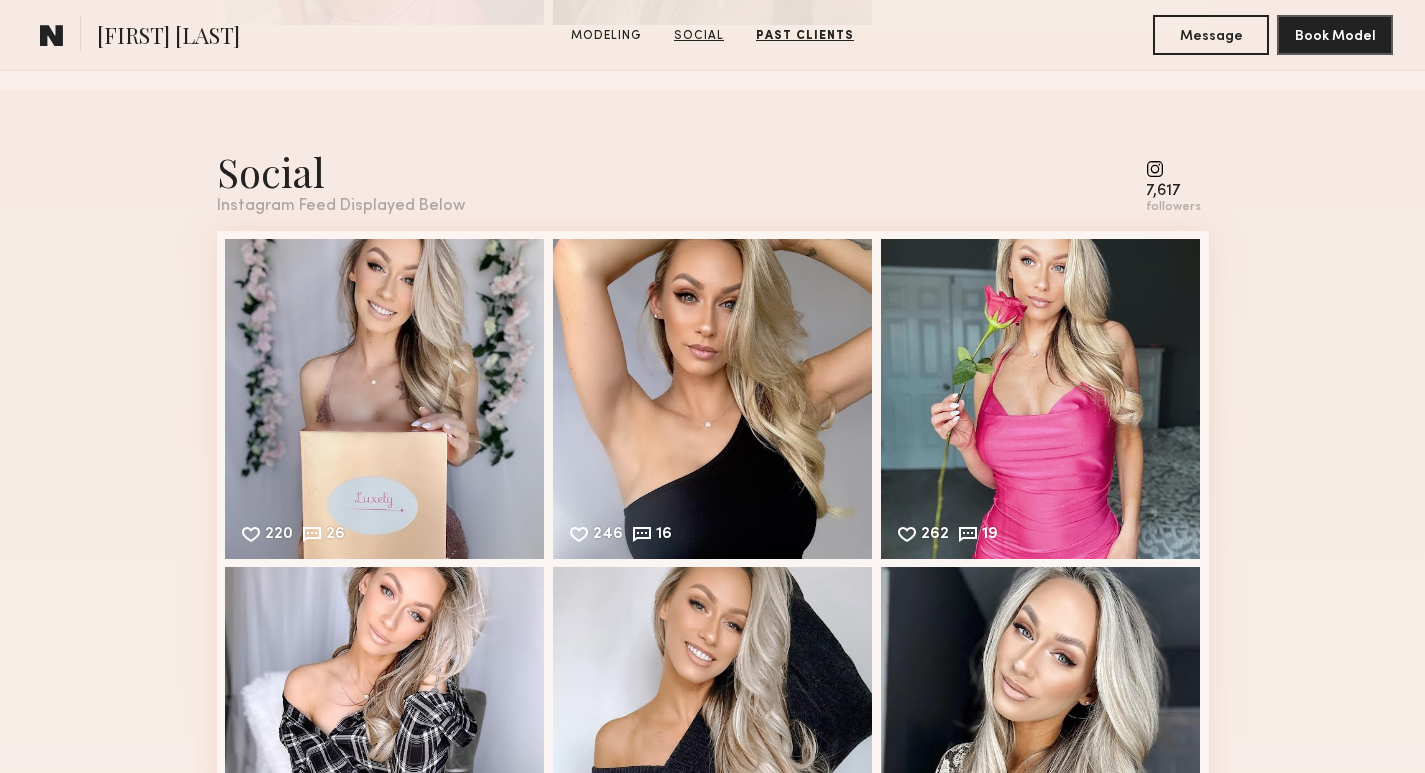 scroll, scrollTop: 1846, scrollLeft: 0, axis: vertical 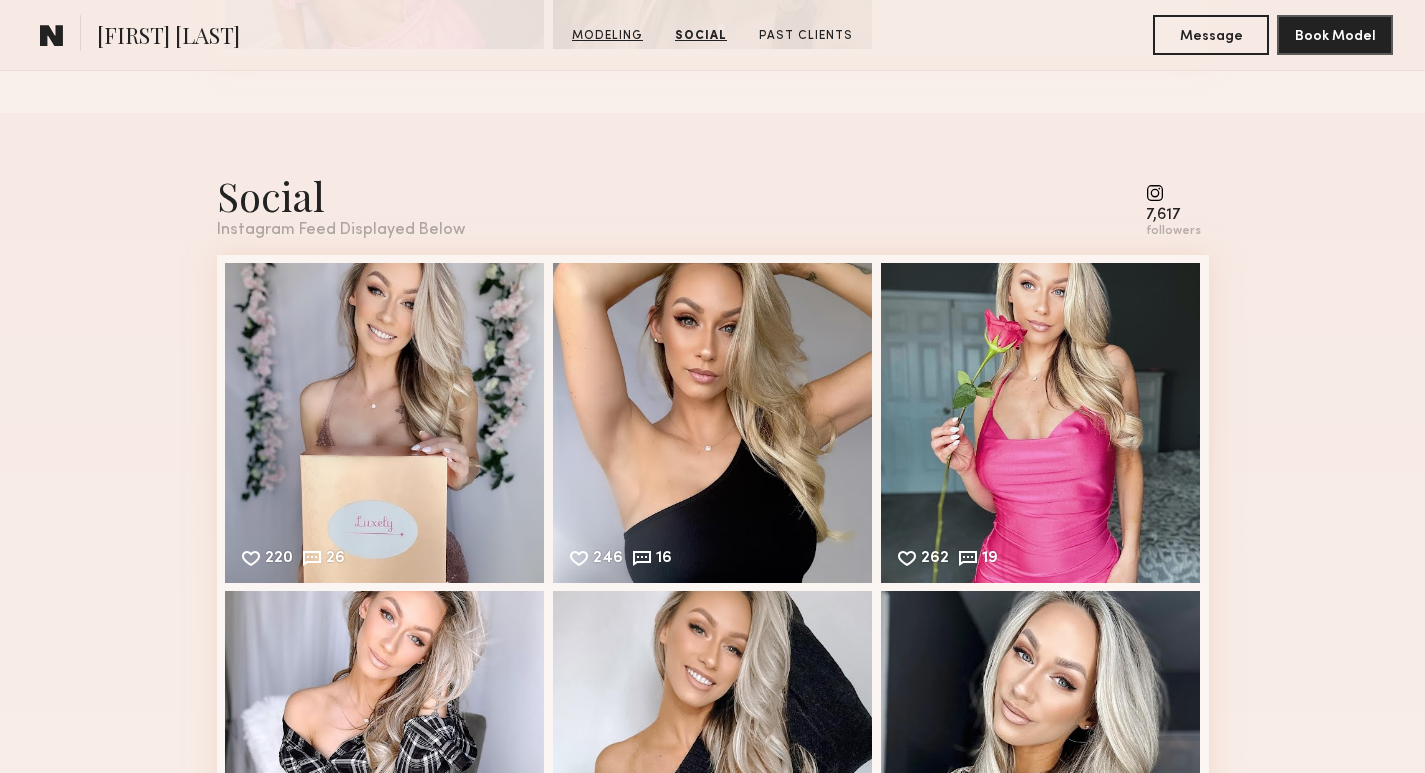 click on "Modeling" 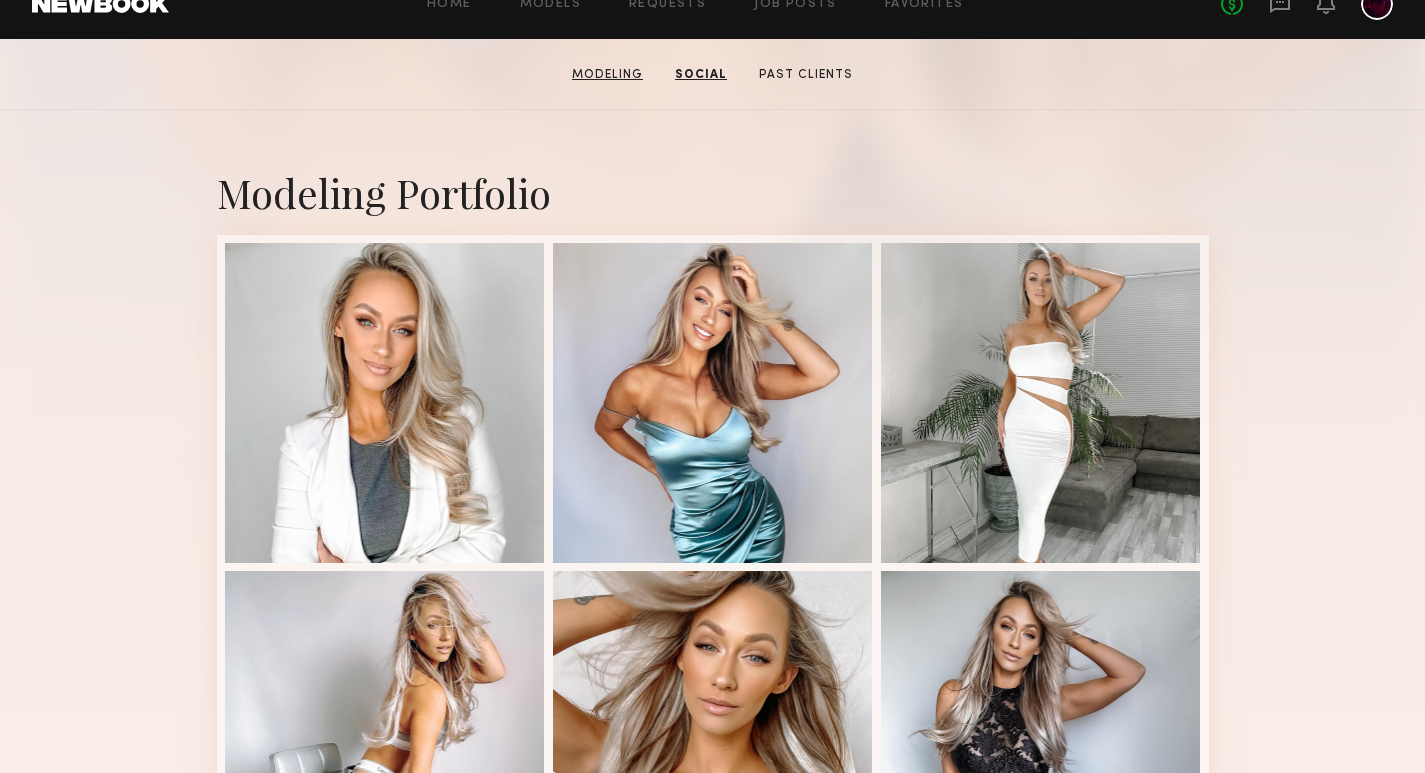 scroll, scrollTop: 345, scrollLeft: 0, axis: vertical 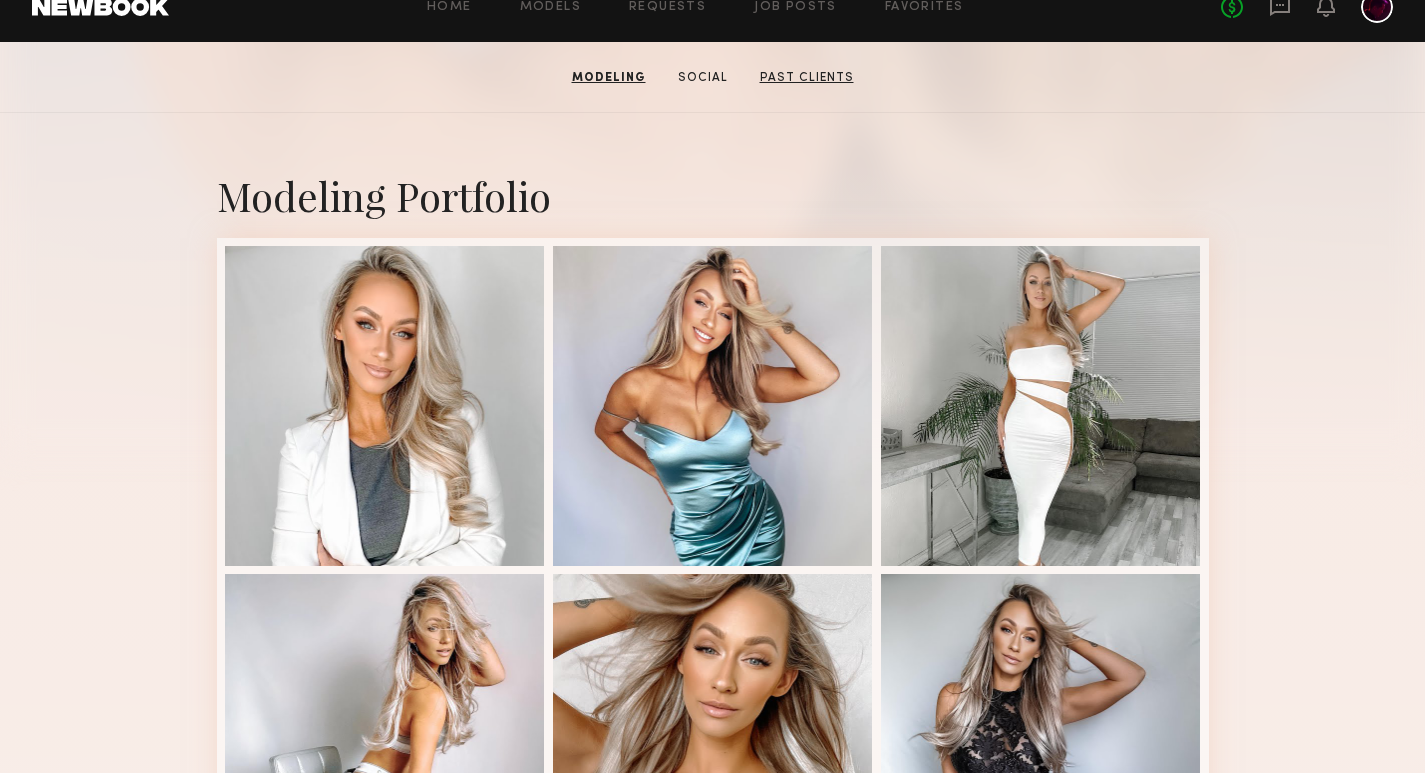 click on "Past Clients" 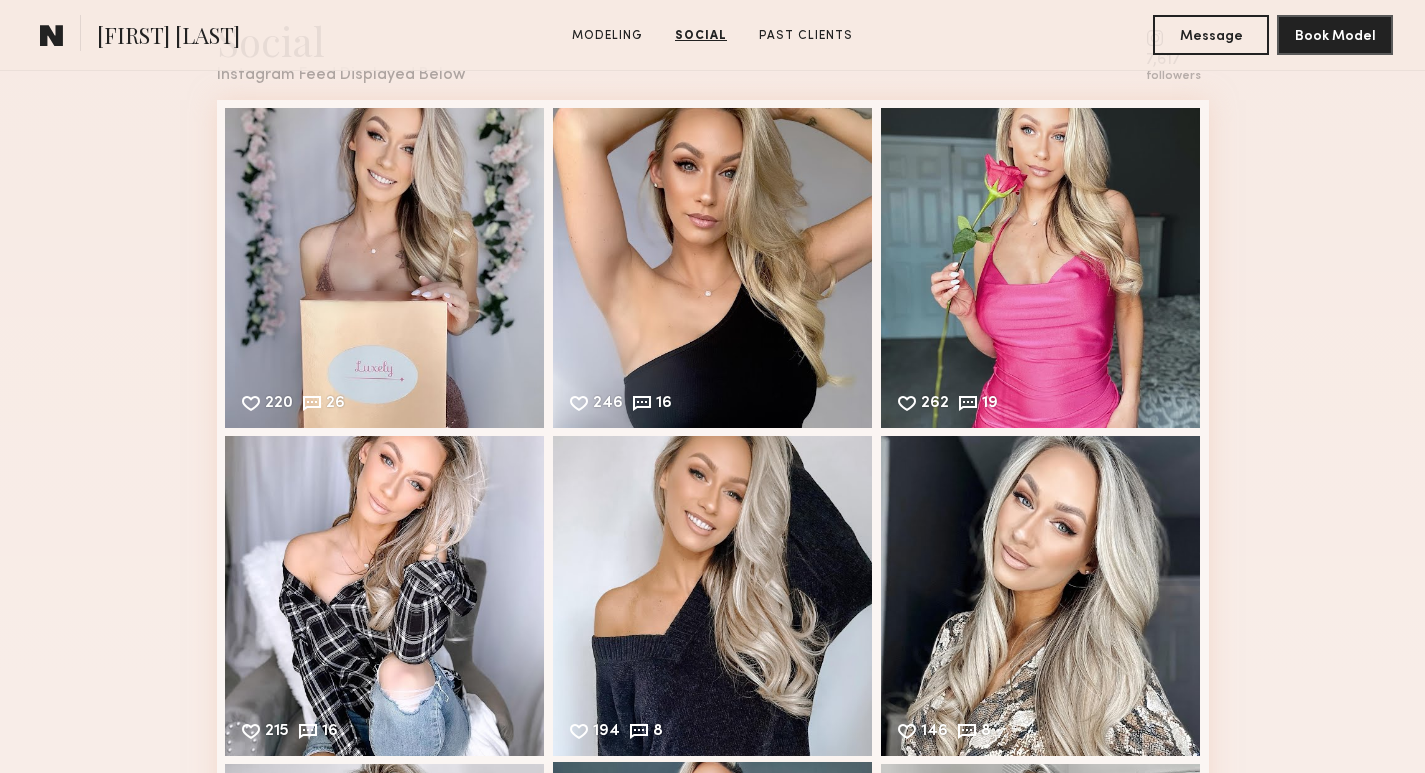scroll, scrollTop: 1766, scrollLeft: 0, axis: vertical 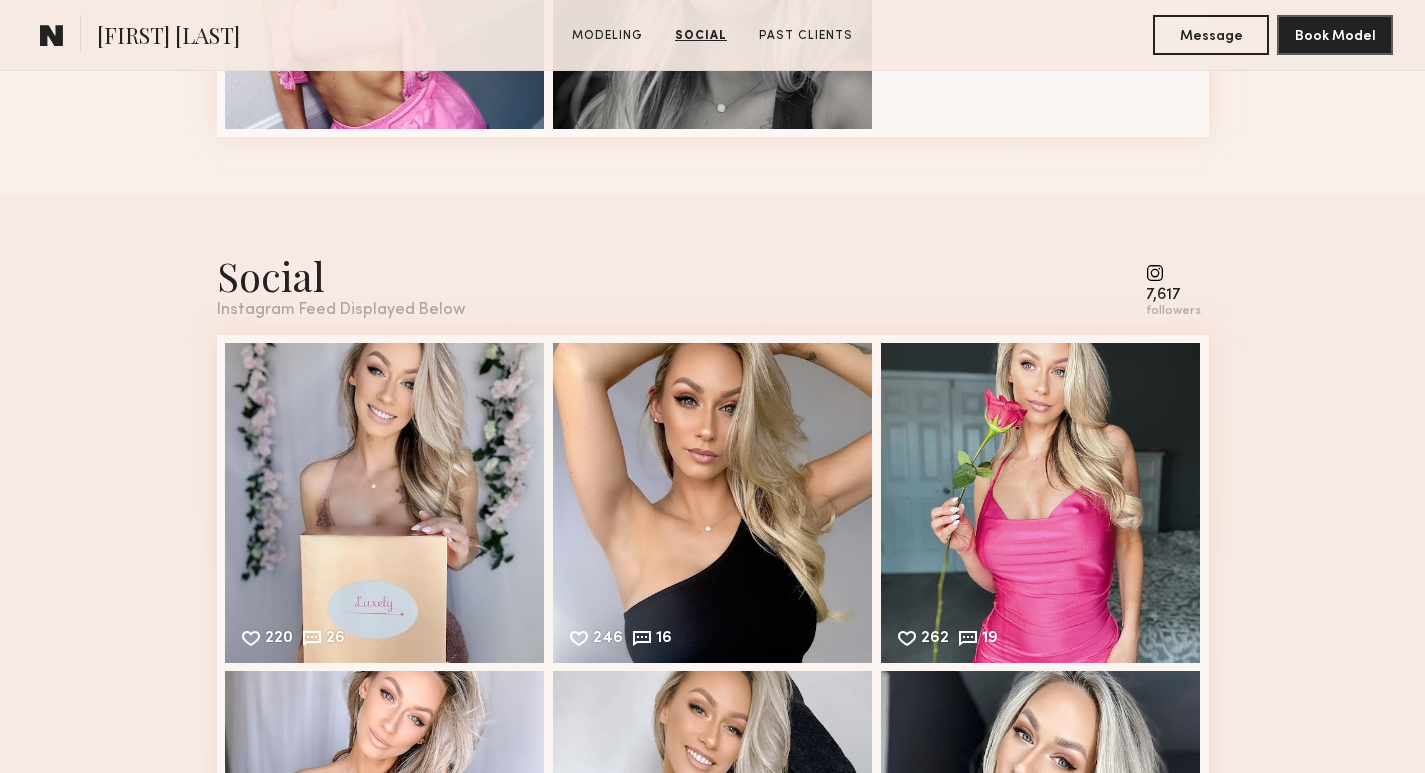 click on "7,617" at bounding box center (1173, 295) 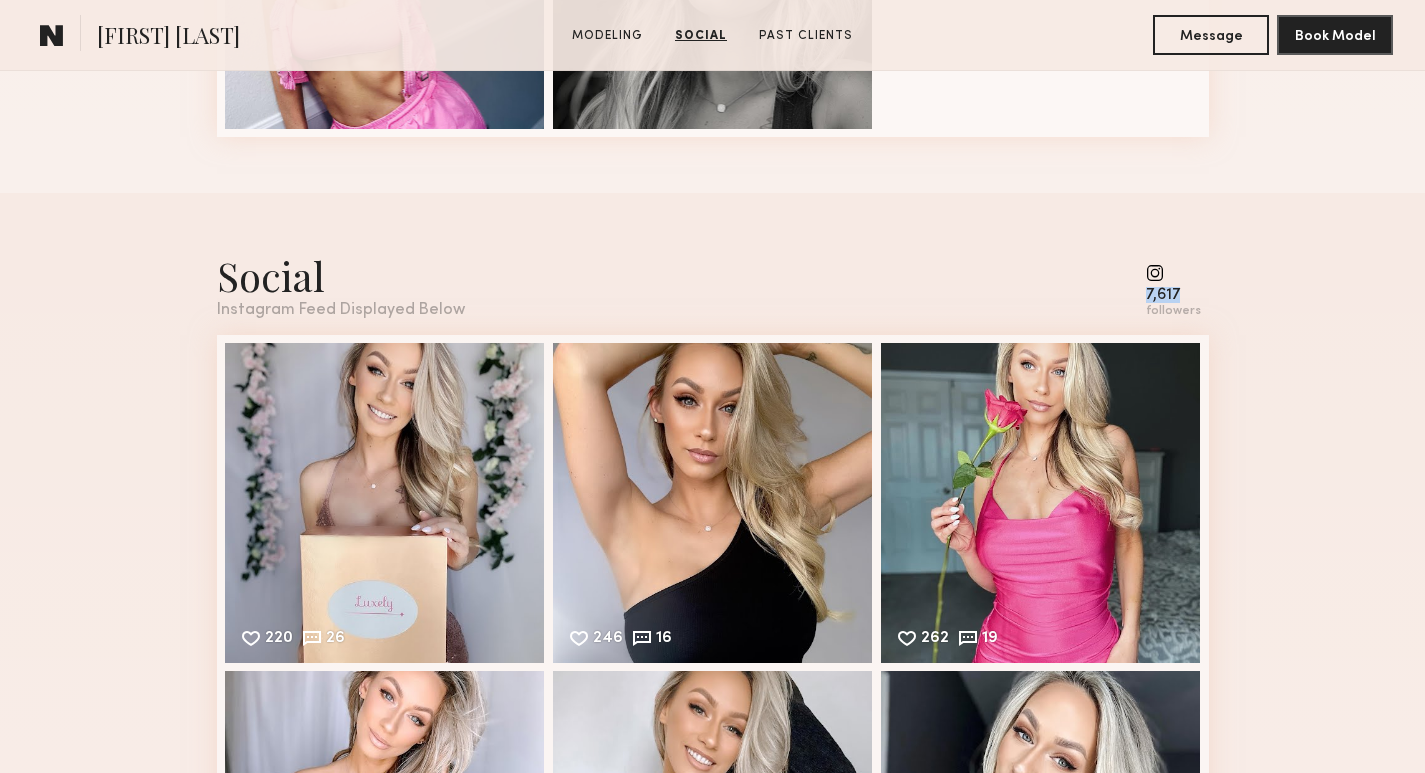 click on "7,617" at bounding box center [1173, 295] 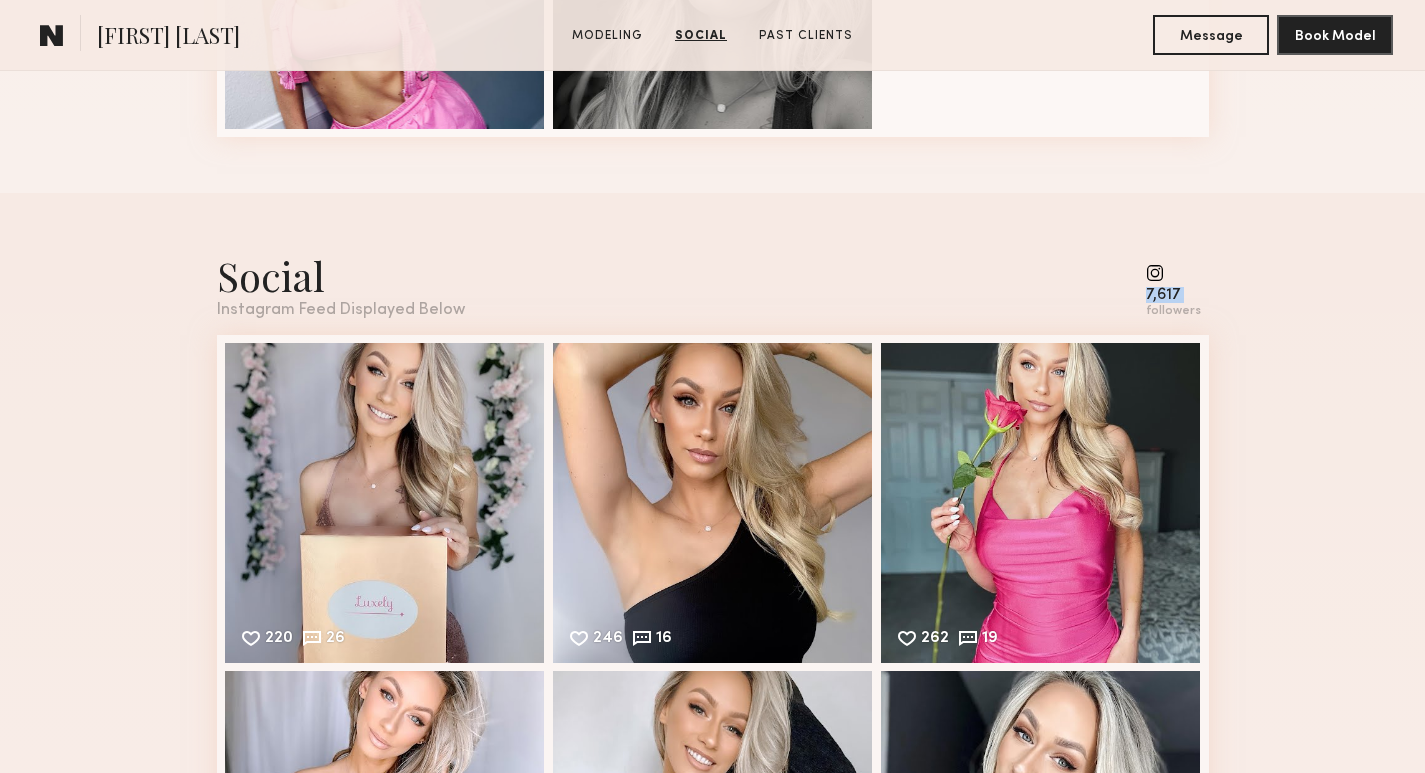 click on "7,617" at bounding box center [1173, 295] 